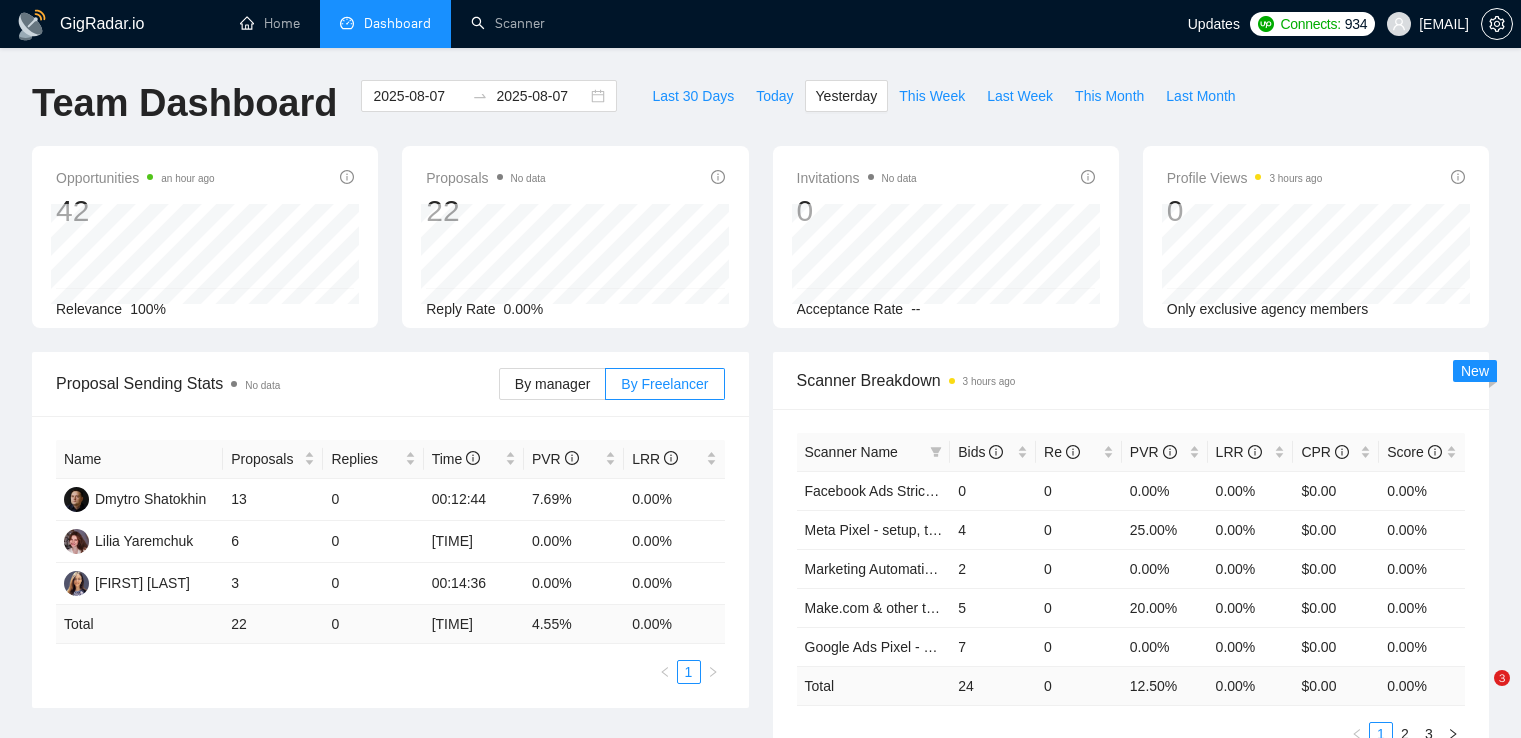 scroll, scrollTop: 0, scrollLeft: 0, axis: both 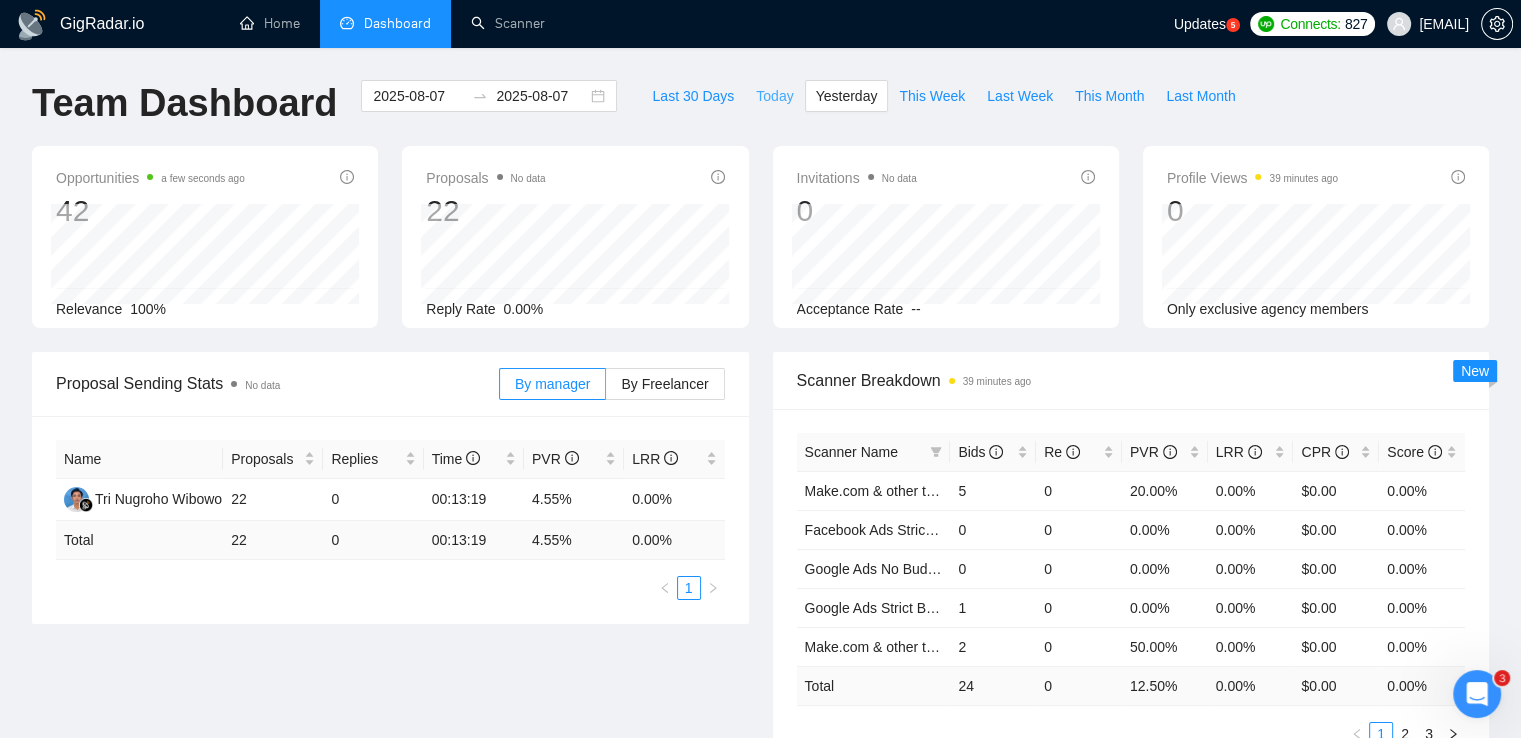 click on "Today" at bounding box center (774, 96) 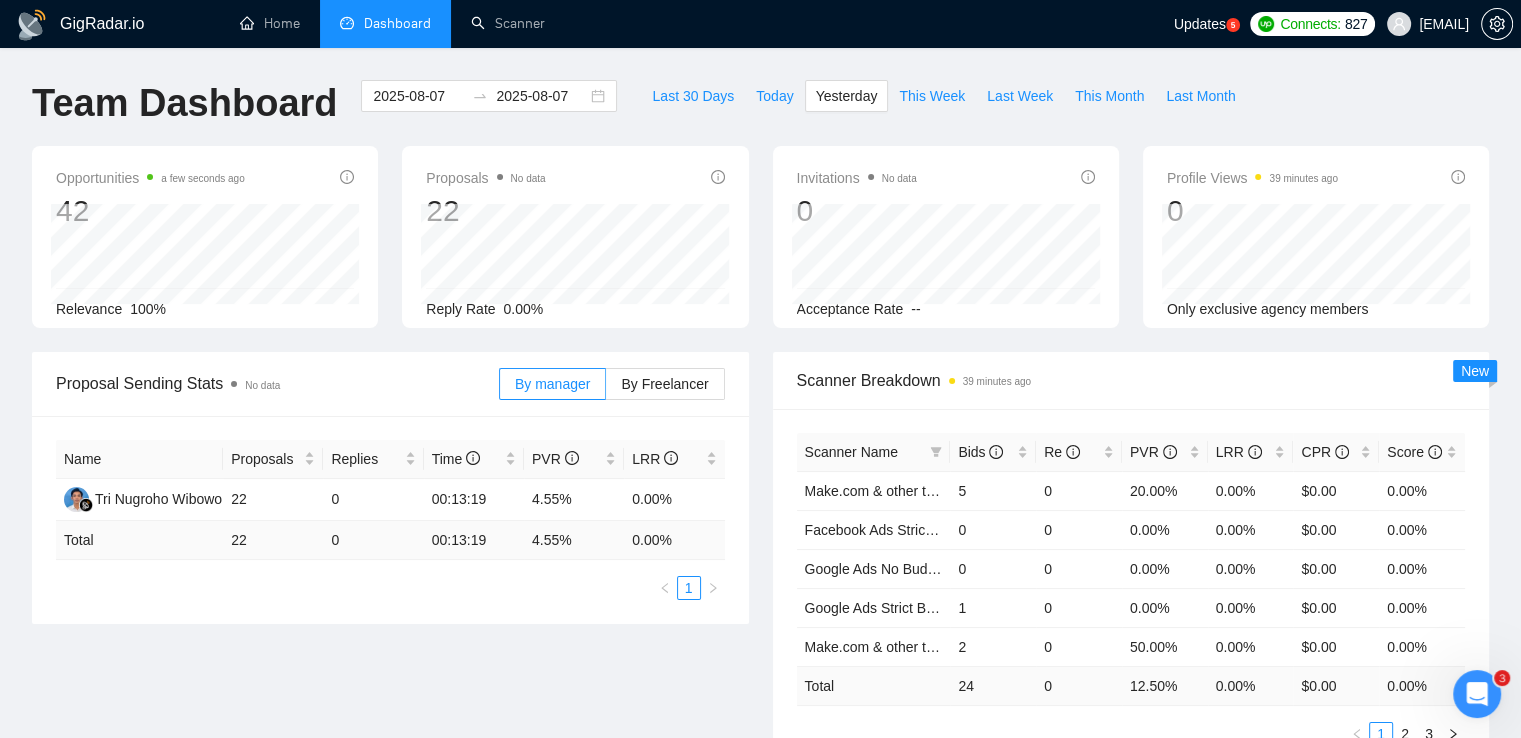 type on "[DATE]" 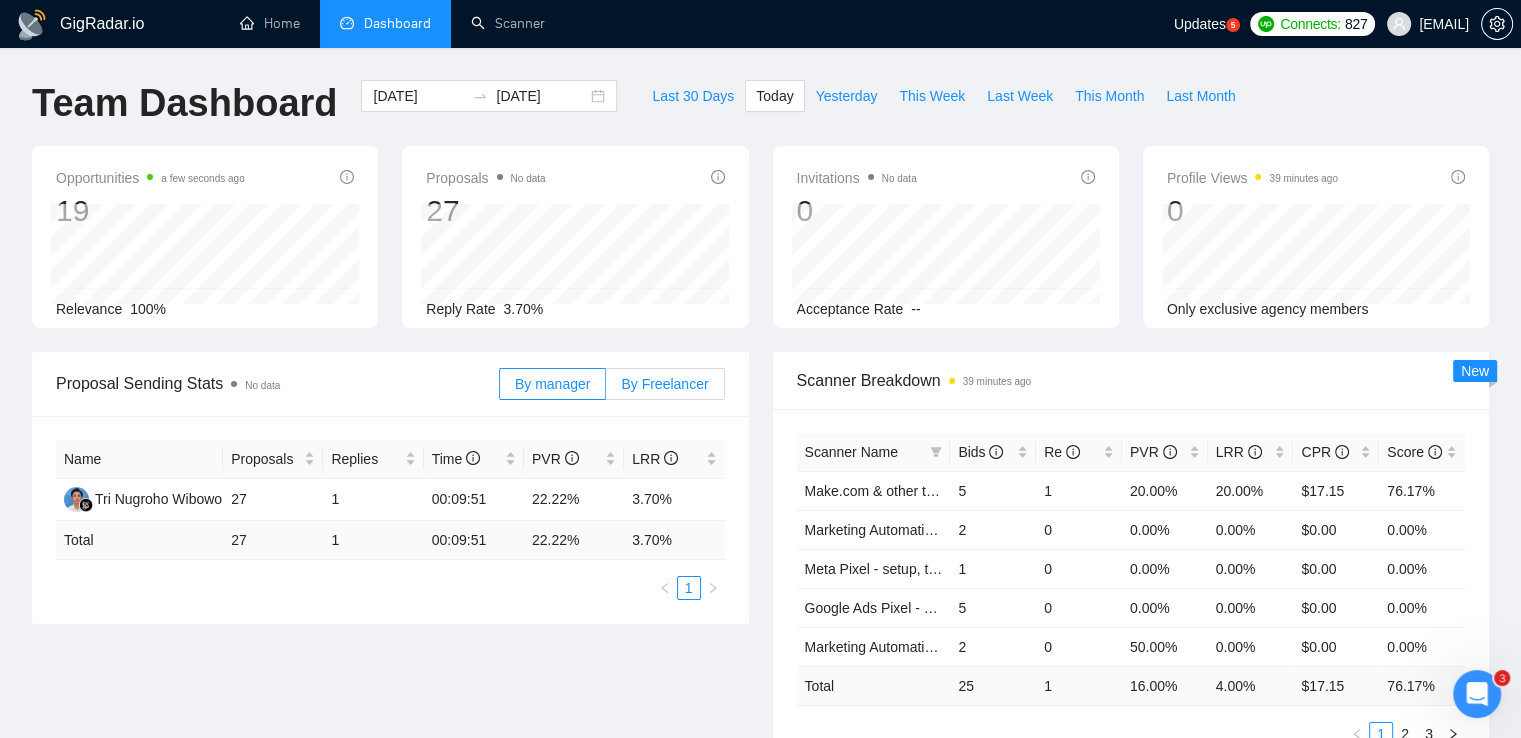 click on "By Freelancer" at bounding box center (664, 384) 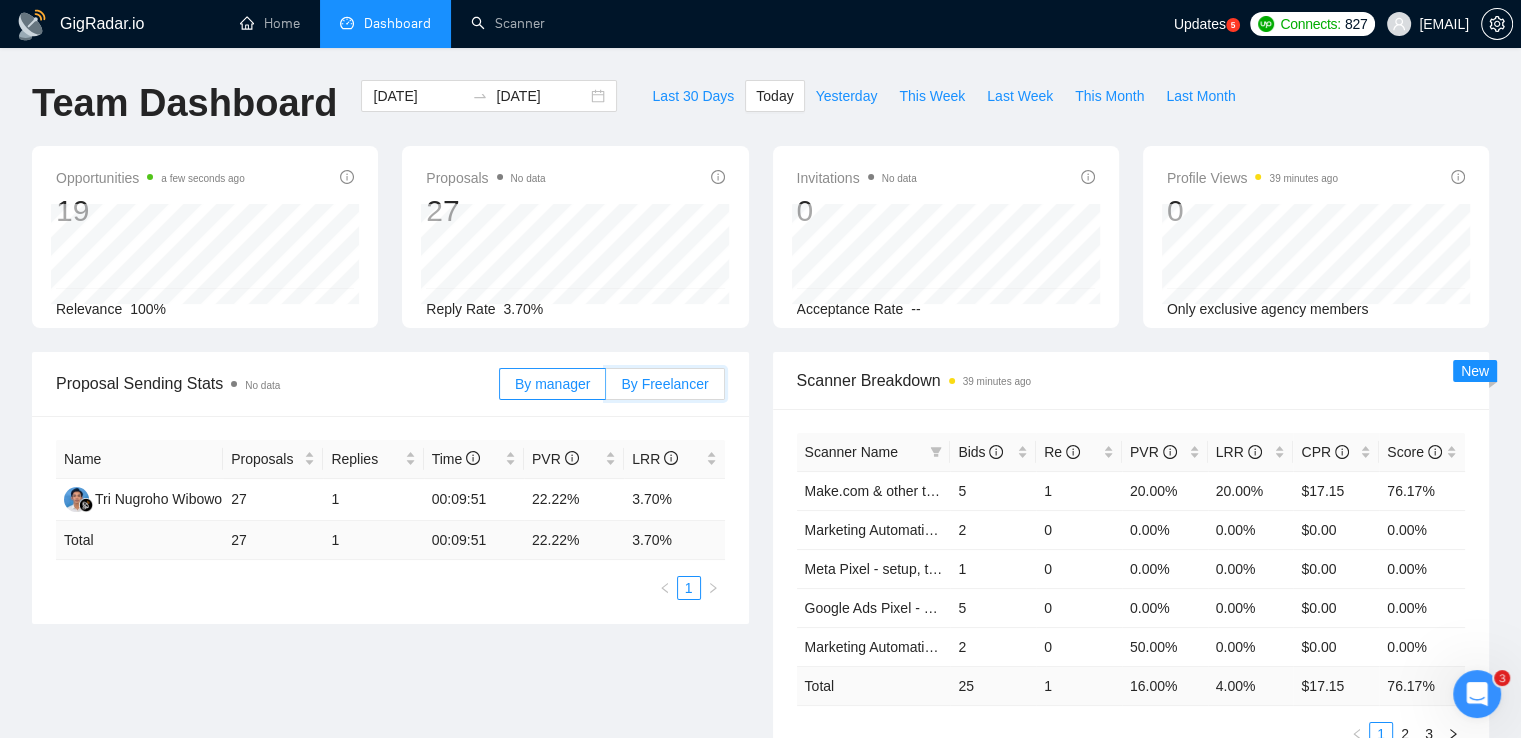click on "By Freelancer" at bounding box center [606, 389] 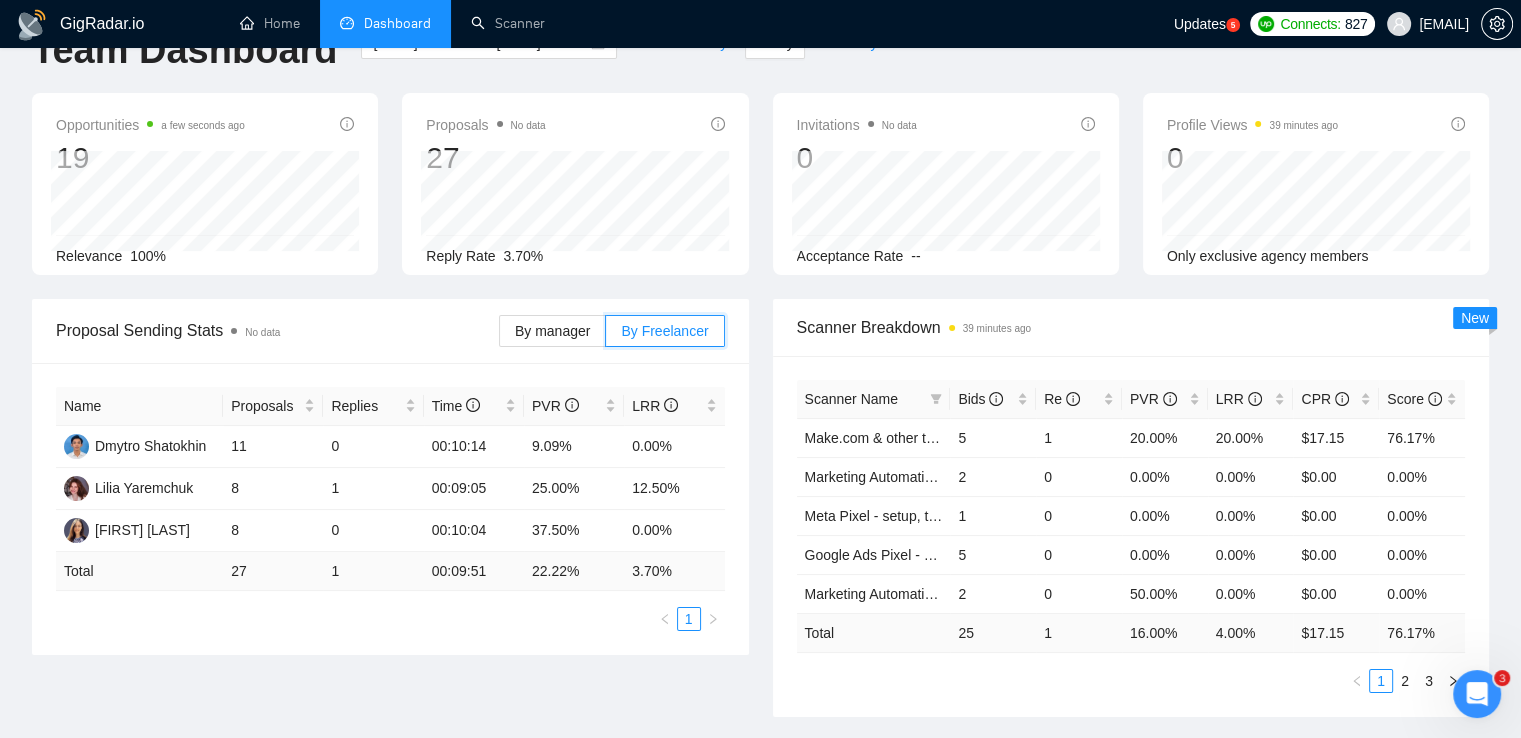 scroll, scrollTop: 100, scrollLeft: 0, axis: vertical 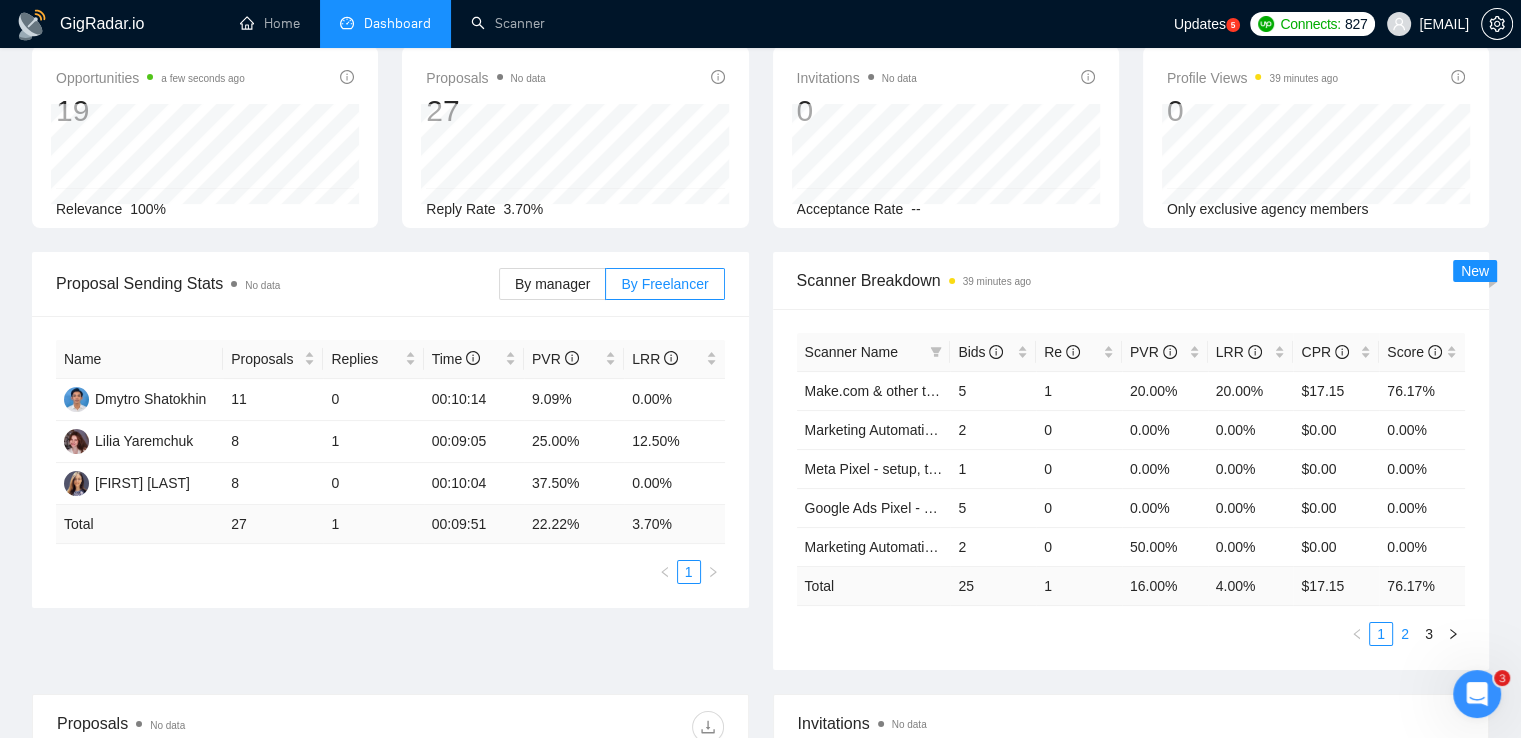 click on "2" at bounding box center (1405, 634) 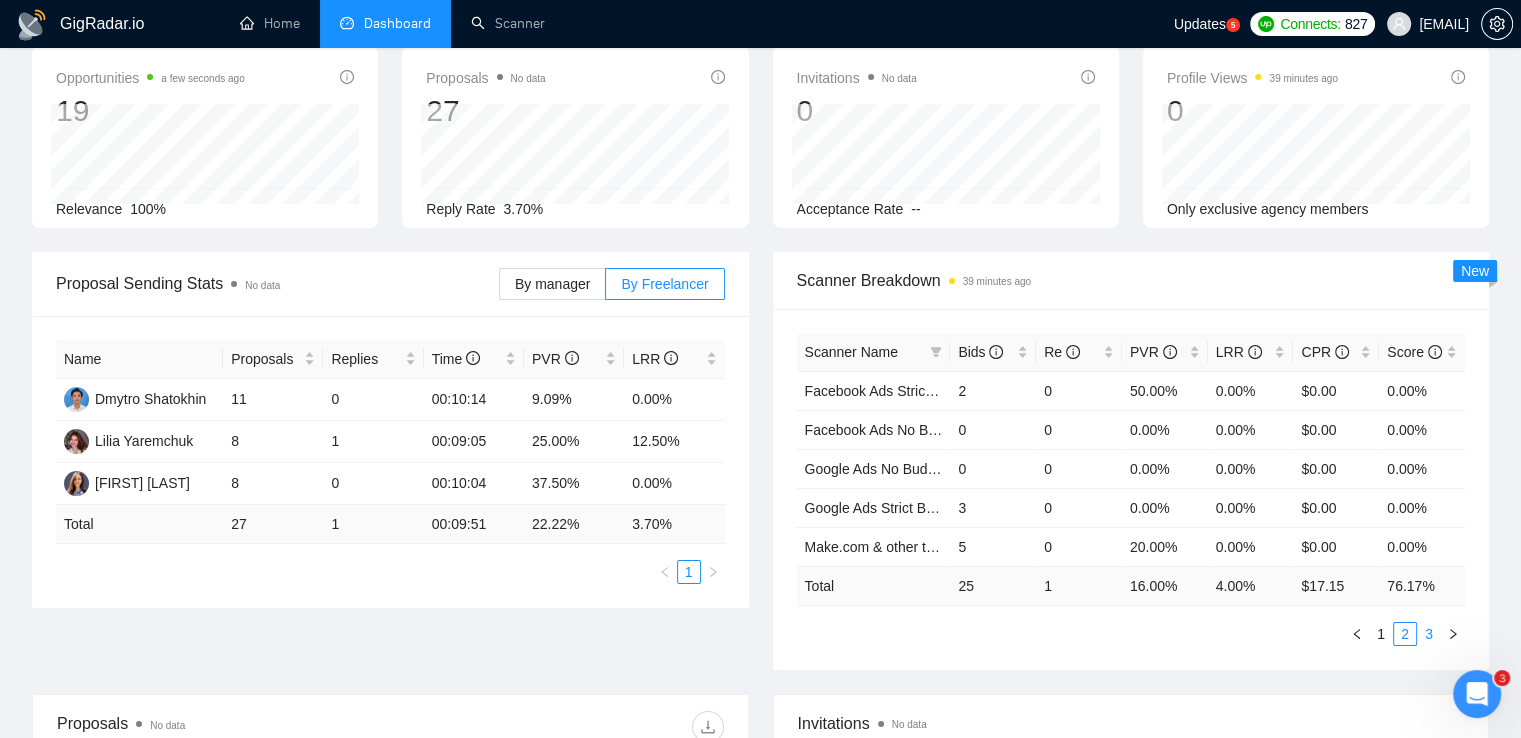 click on "3" at bounding box center [1429, 634] 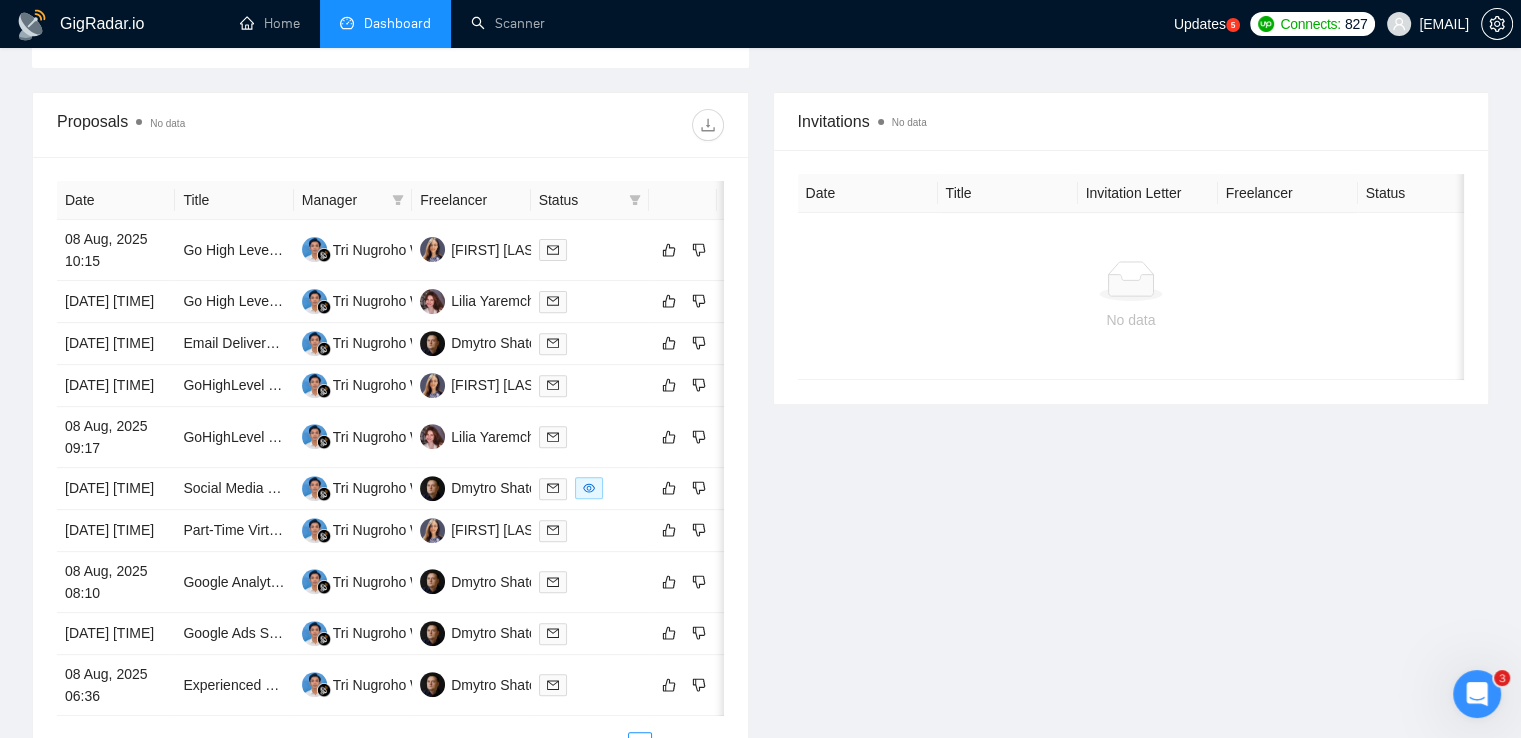 scroll, scrollTop: 800, scrollLeft: 0, axis: vertical 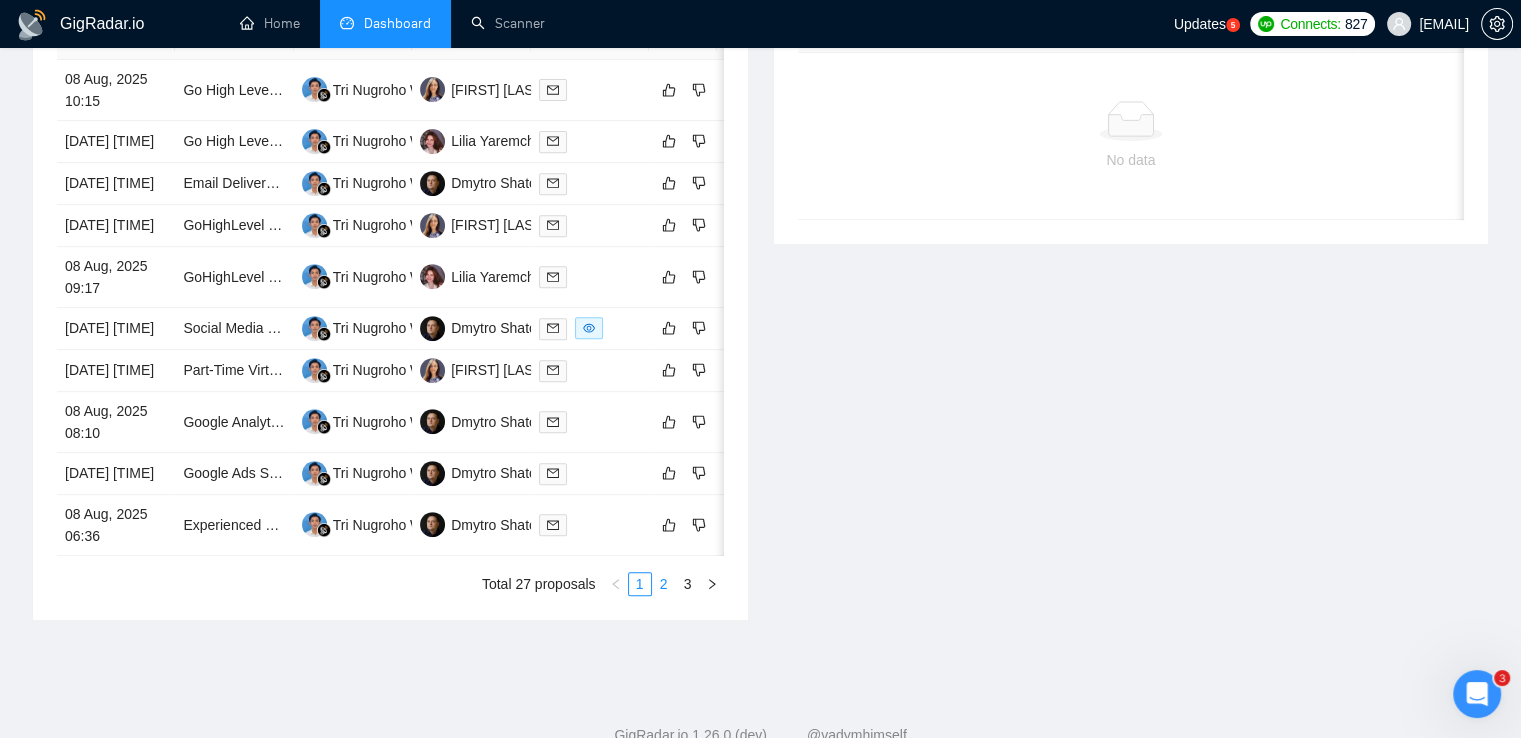 click on "2" at bounding box center (664, 584) 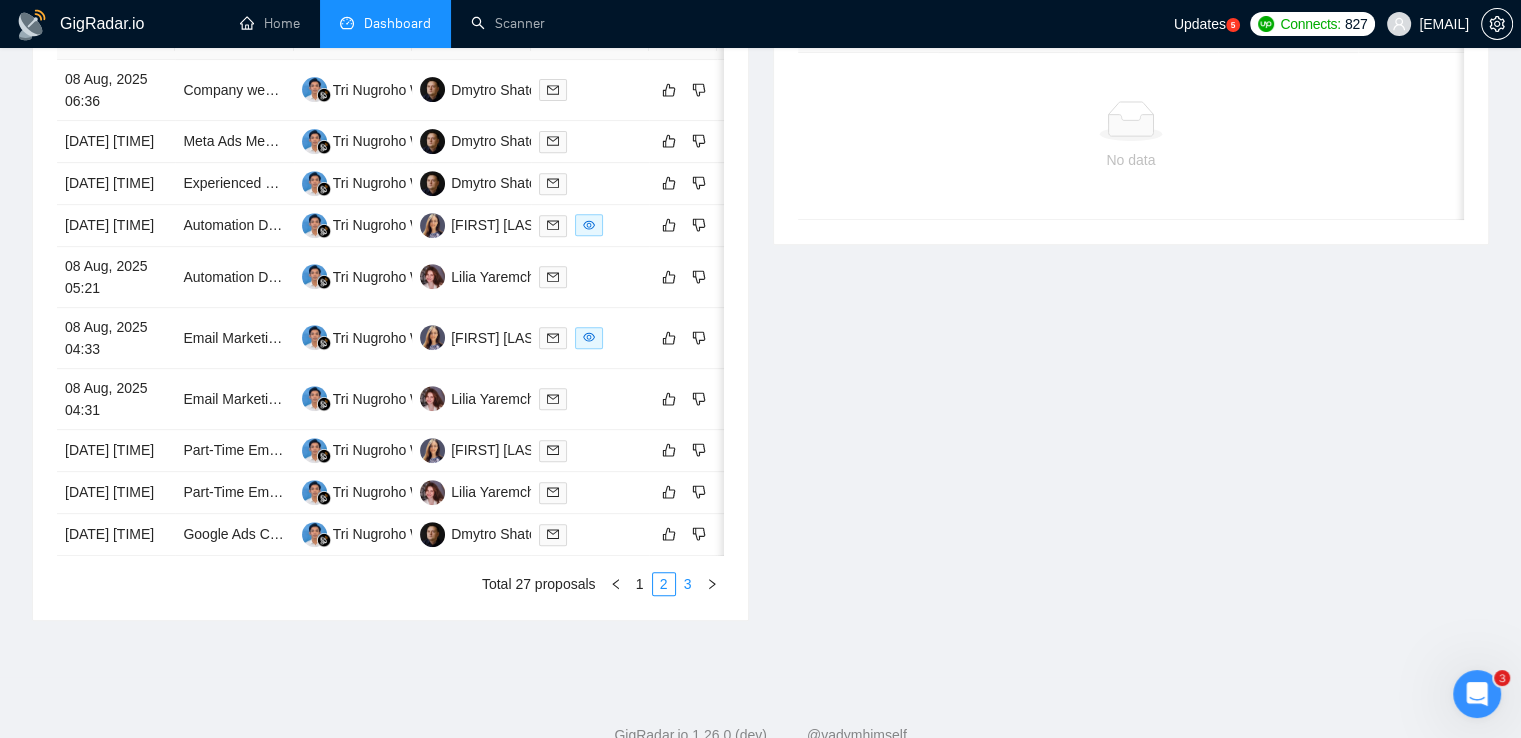 click on "3" at bounding box center (688, 584) 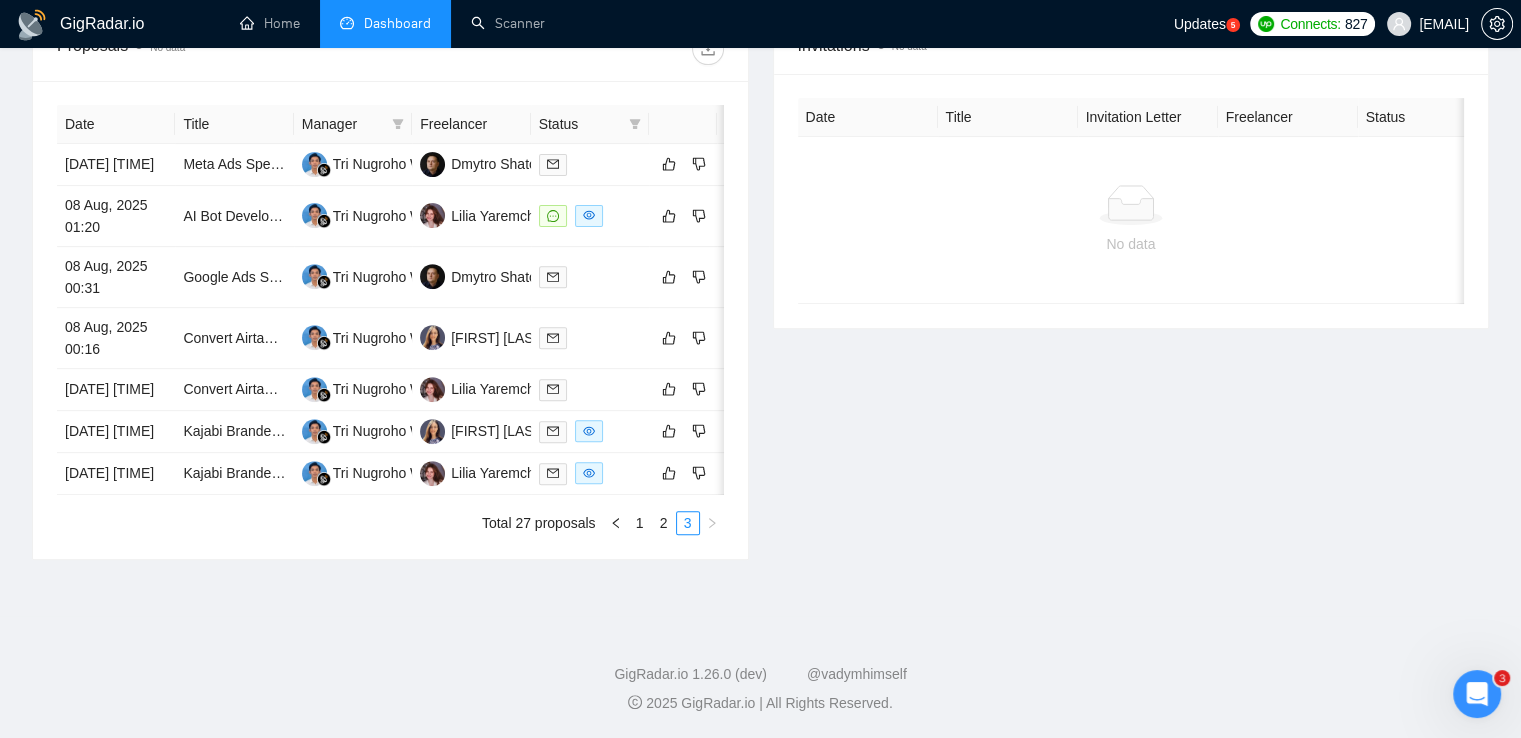 scroll, scrollTop: 800, scrollLeft: 0, axis: vertical 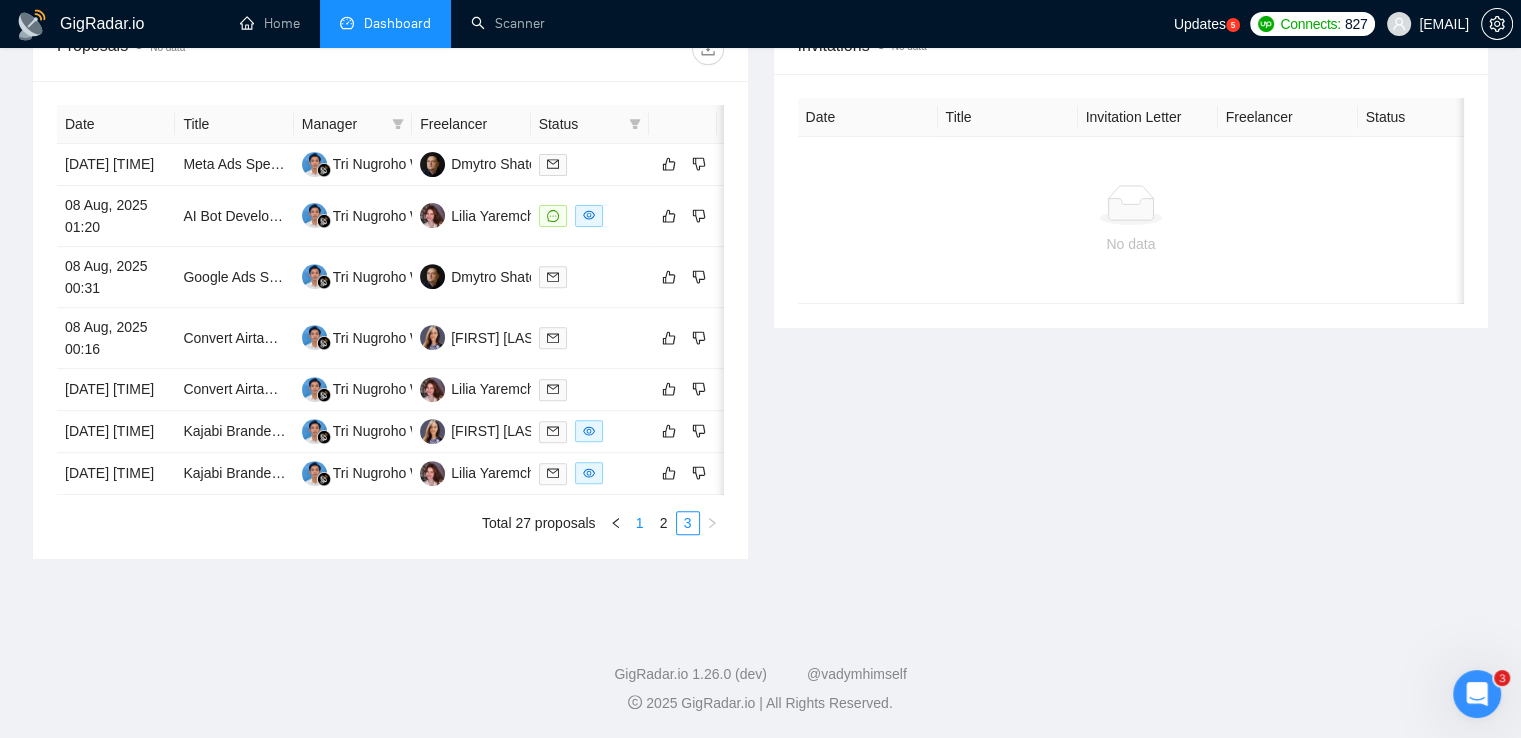 click on "1" at bounding box center [640, 523] 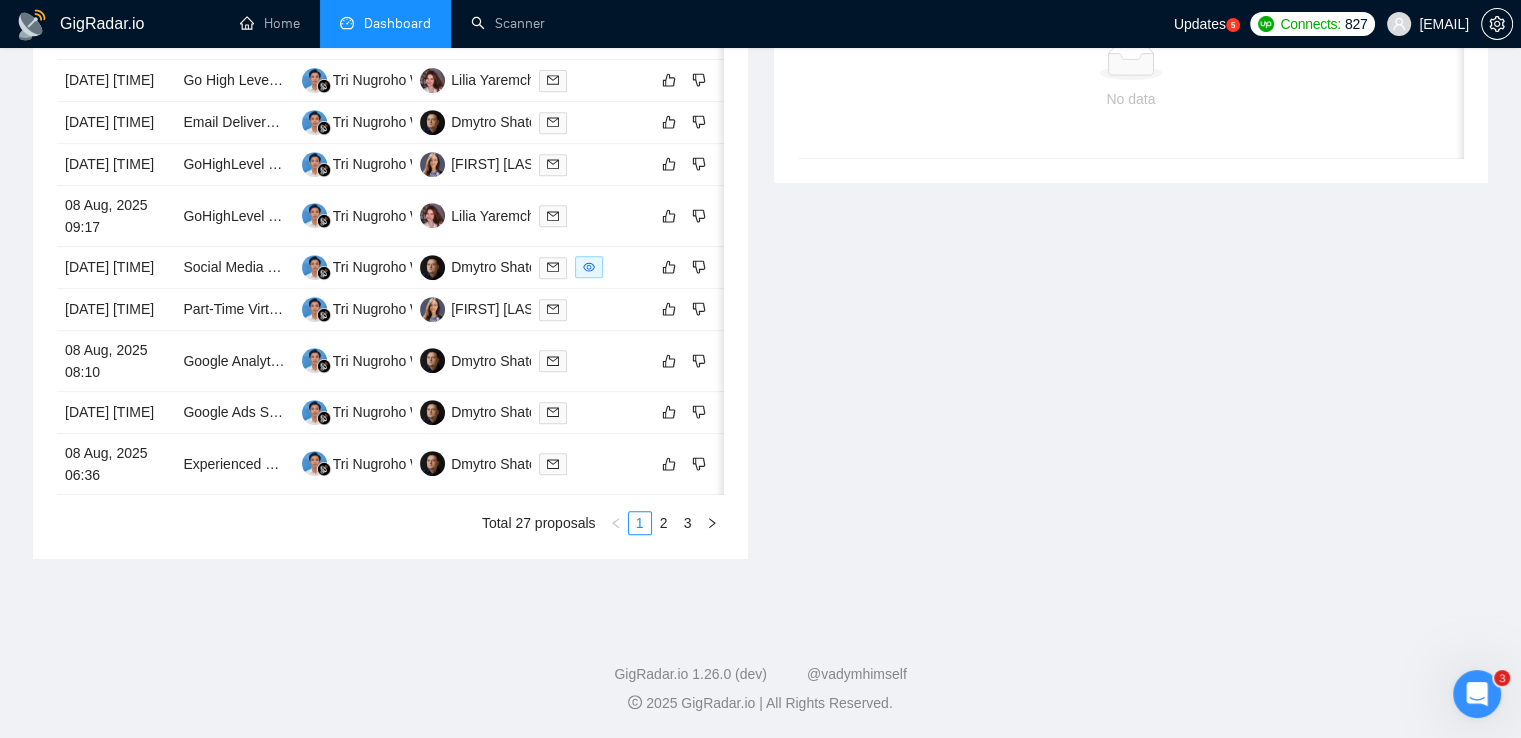 scroll, scrollTop: 988, scrollLeft: 0, axis: vertical 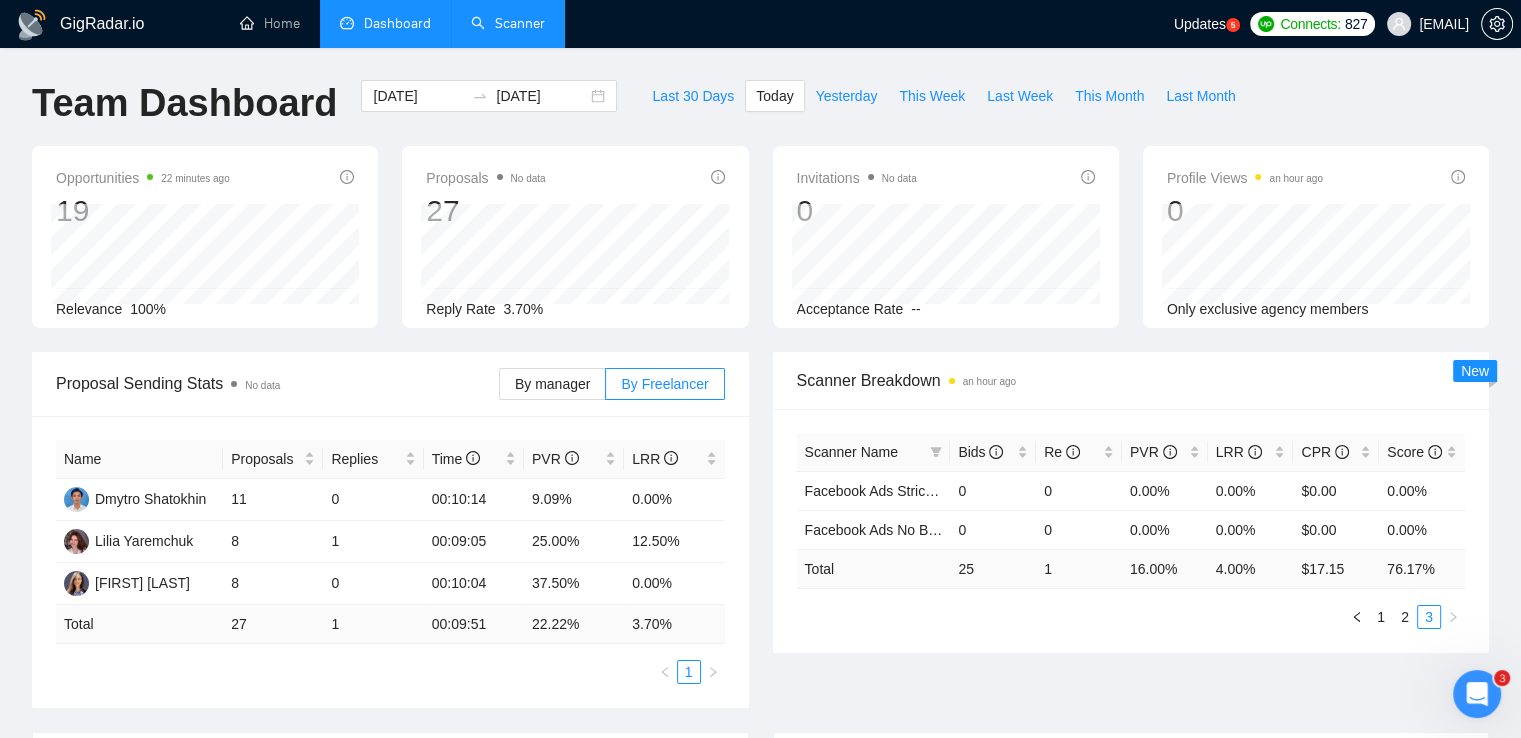 click on "Scanner" at bounding box center [508, 23] 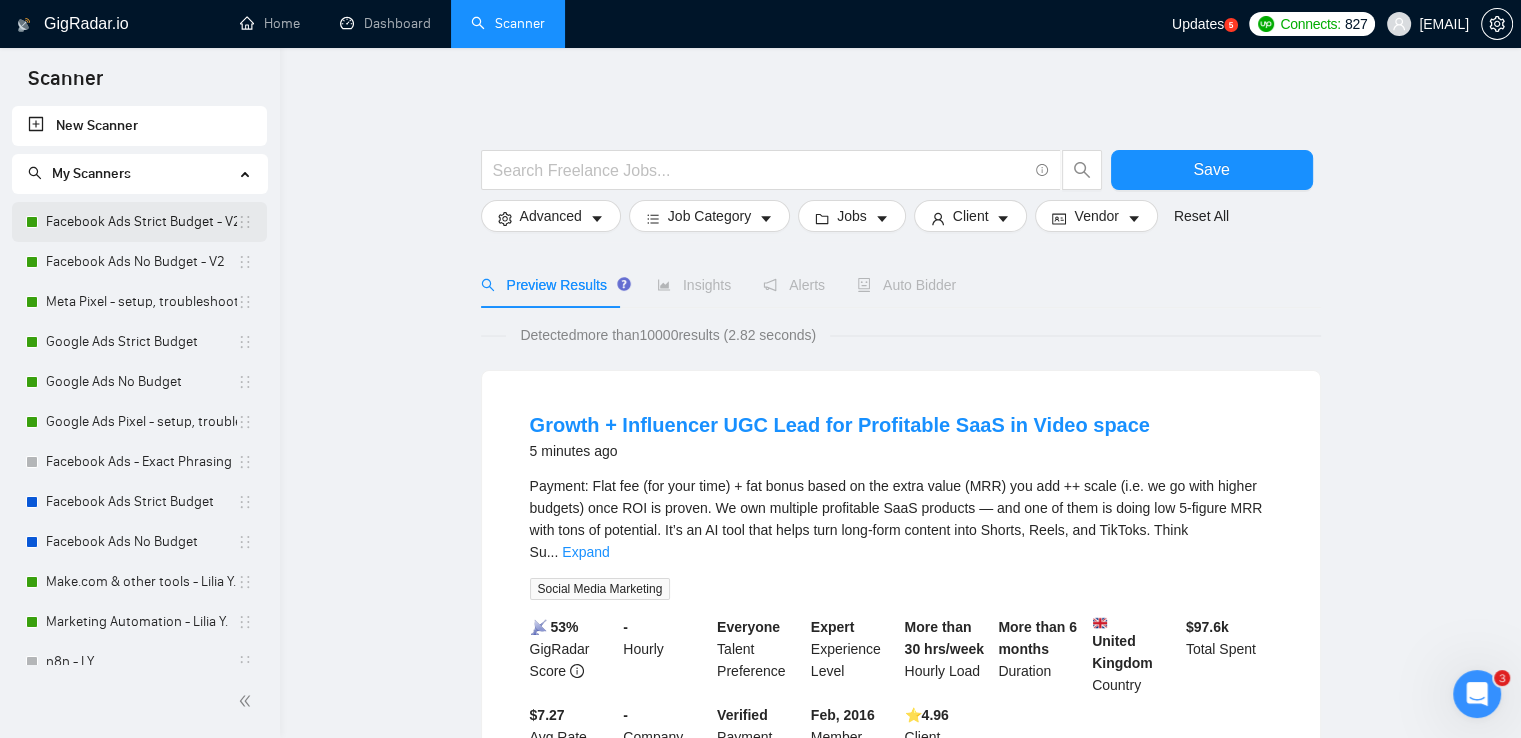 click on "Facebook Ads Strict Budget - V2" at bounding box center [141, 222] 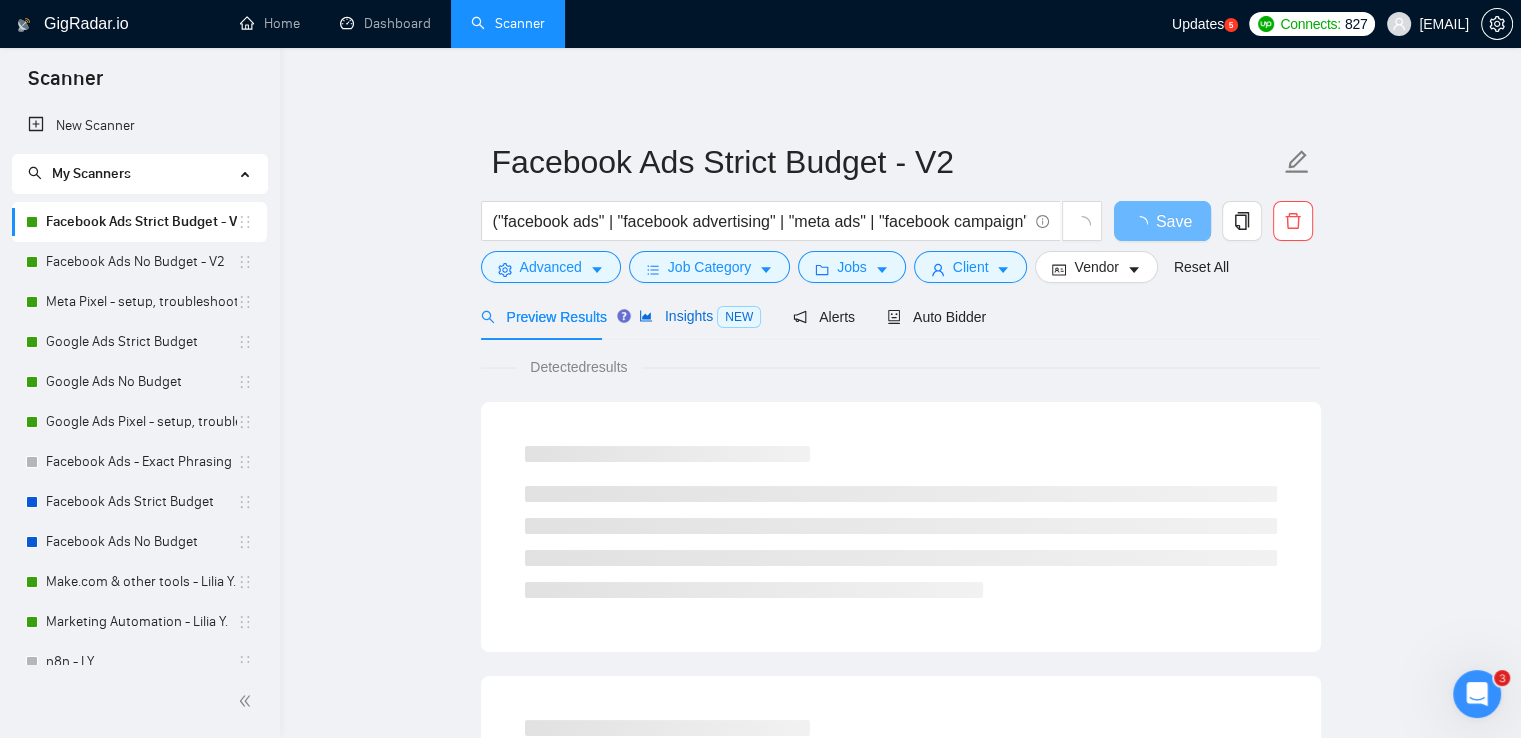 click on "Insights NEW" at bounding box center (700, 316) 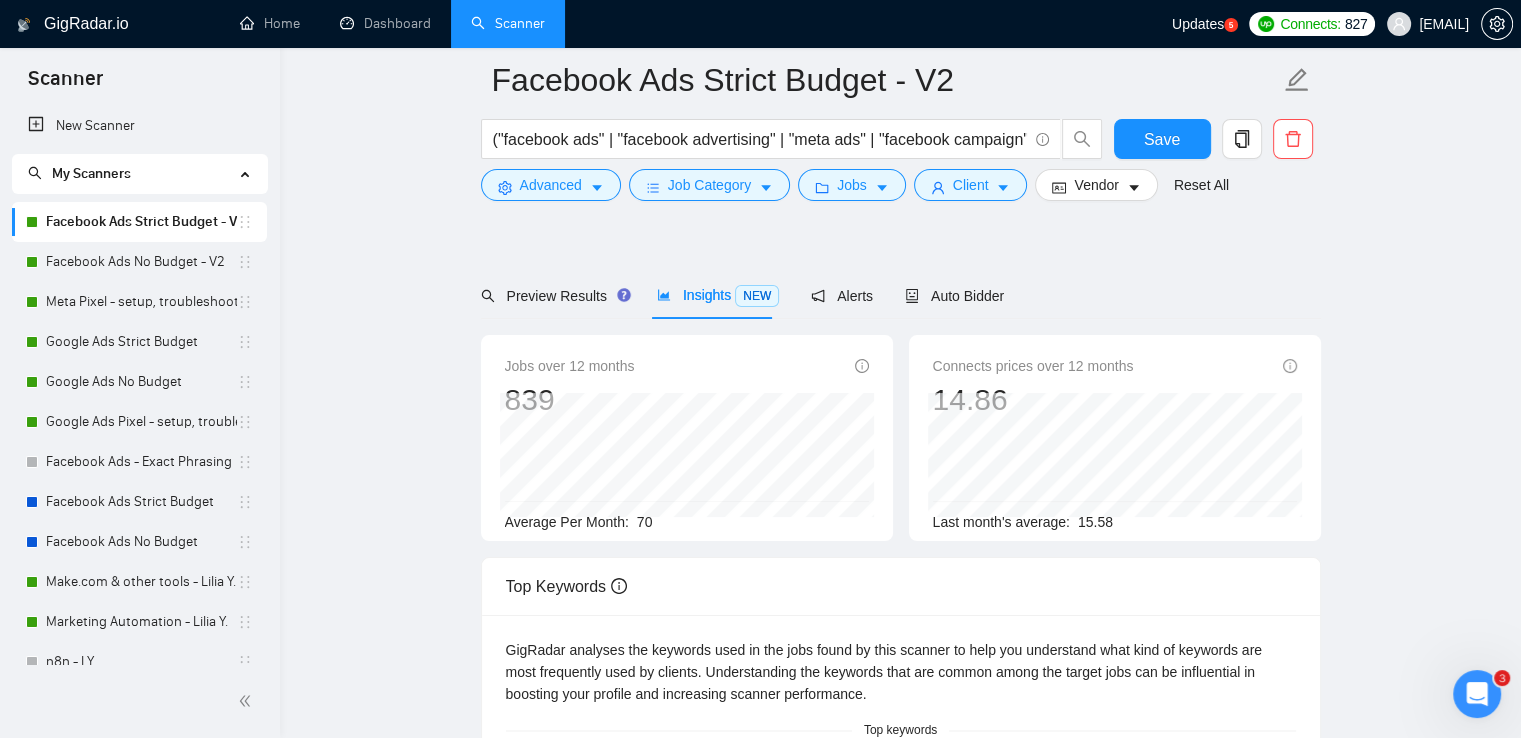 scroll, scrollTop: 0, scrollLeft: 0, axis: both 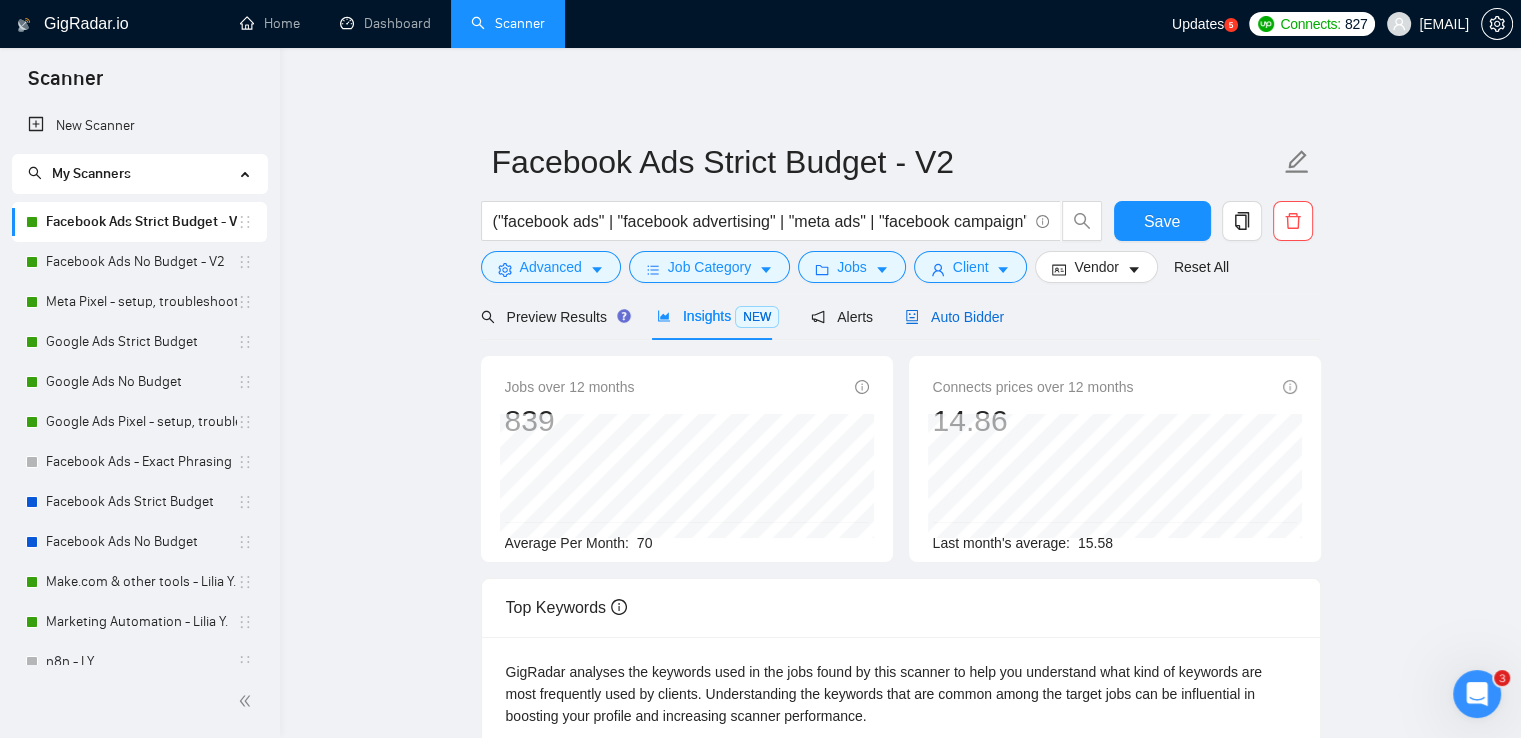 click on "Auto Bidder" at bounding box center [954, 317] 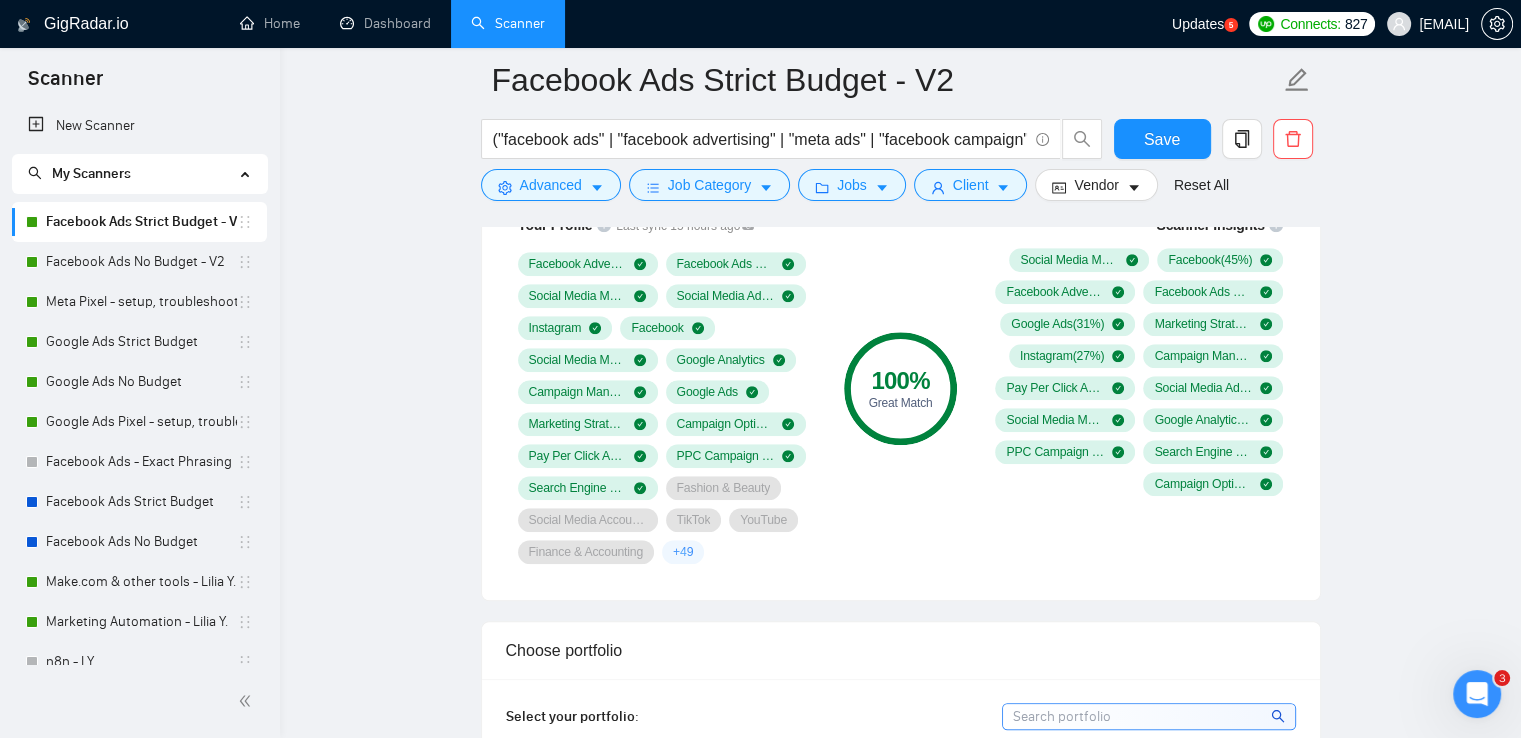 scroll, scrollTop: 1400, scrollLeft: 0, axis: vertical 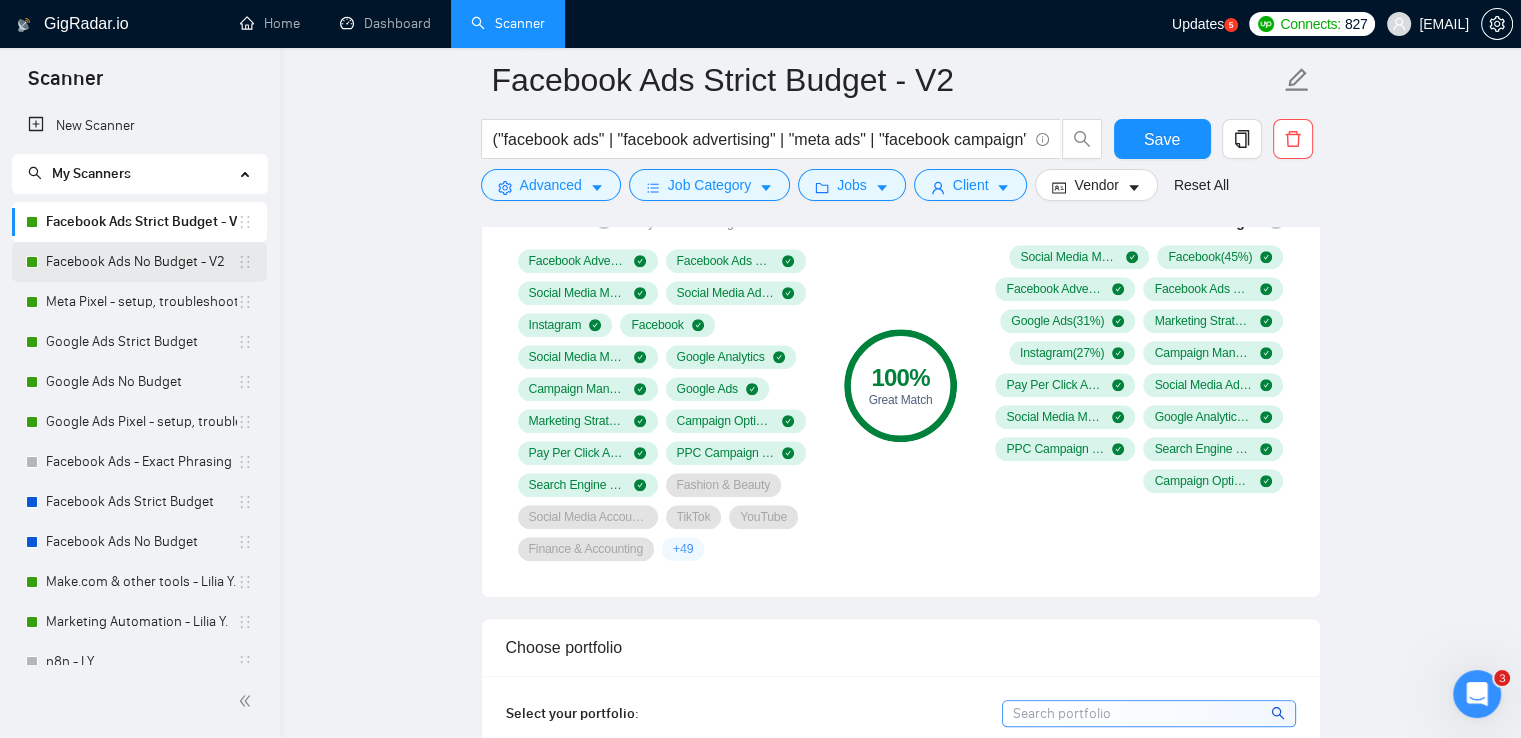 click on "Facebook Ads No Budget - V2" at bounding box center (141, 262) 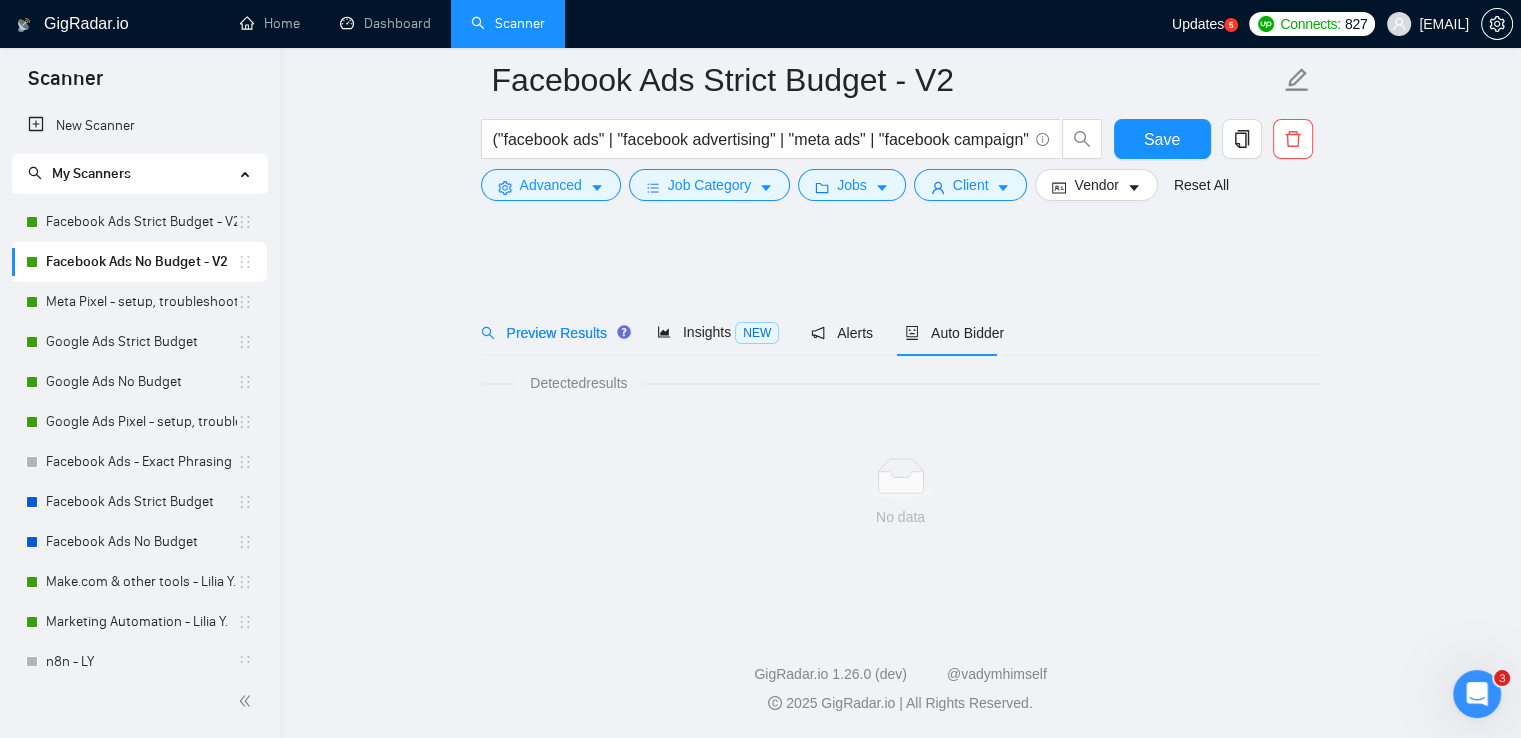 scroll, scrollTop: 0, scrollLeft: 0, axis: both 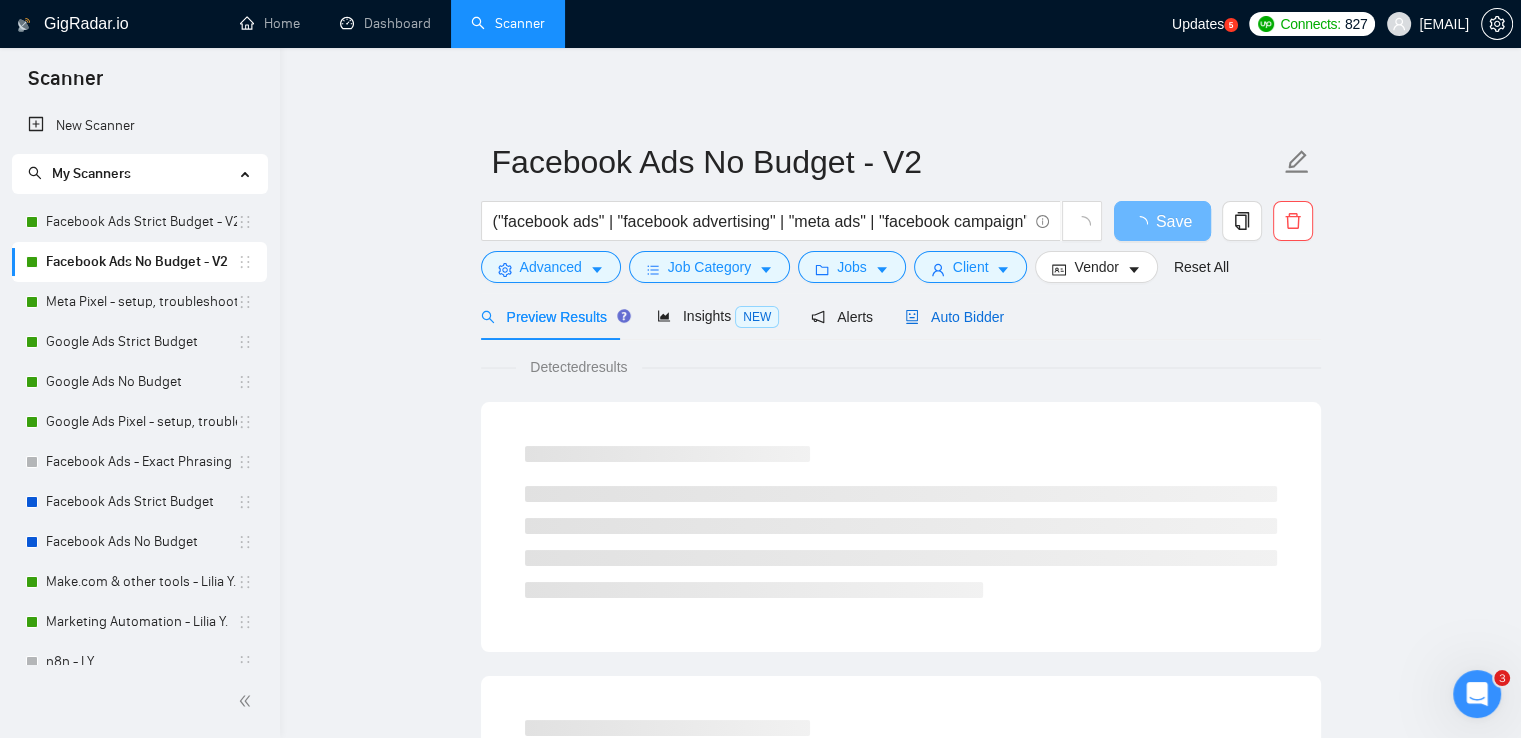 click on "Auto Bidder" at bounding box center [954, 317] 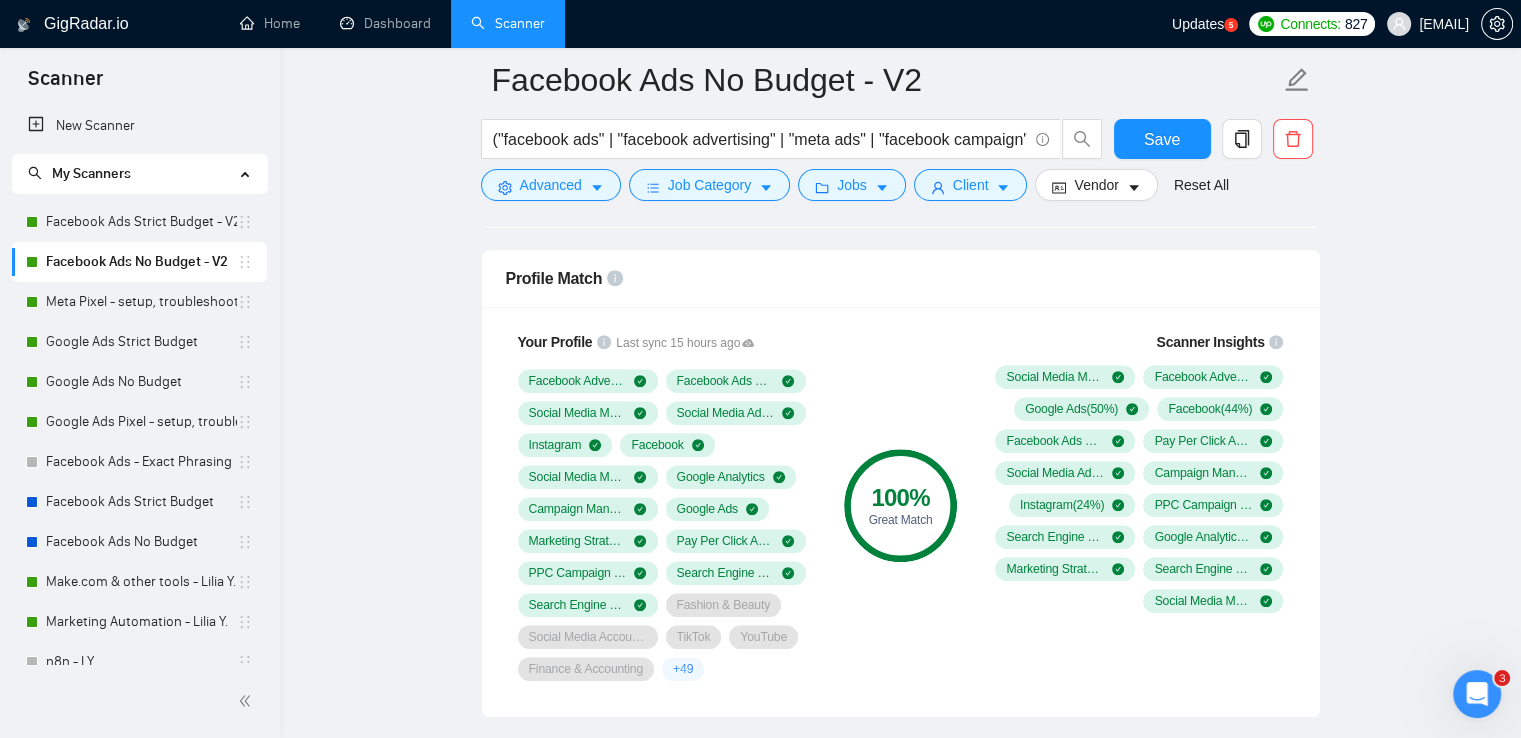 scroll, scrollTop: 1300, scrollLeft: 0, axis: vertical 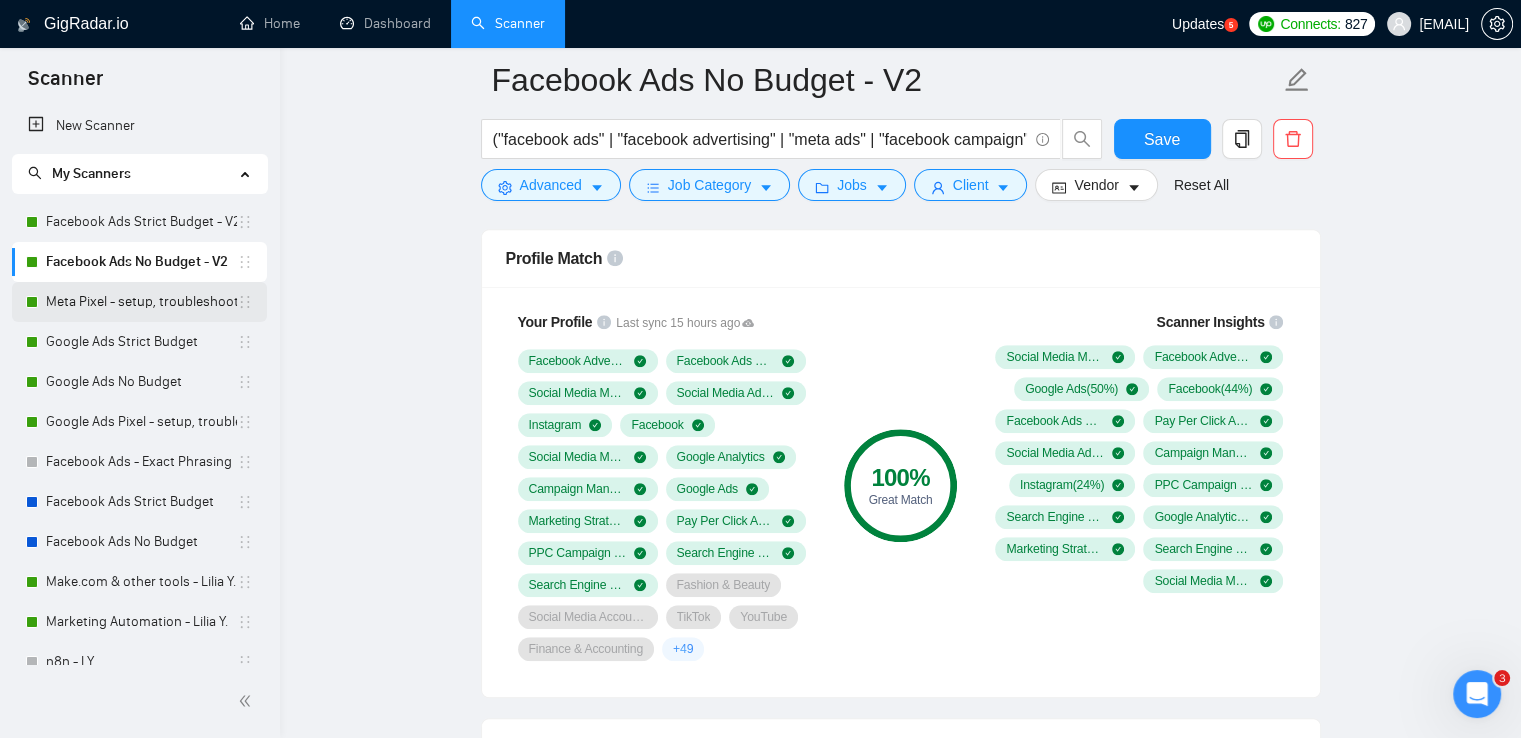 click on "Meta Pixel - setup, troubleshooting, tracking" at bounding box center [141, 302] 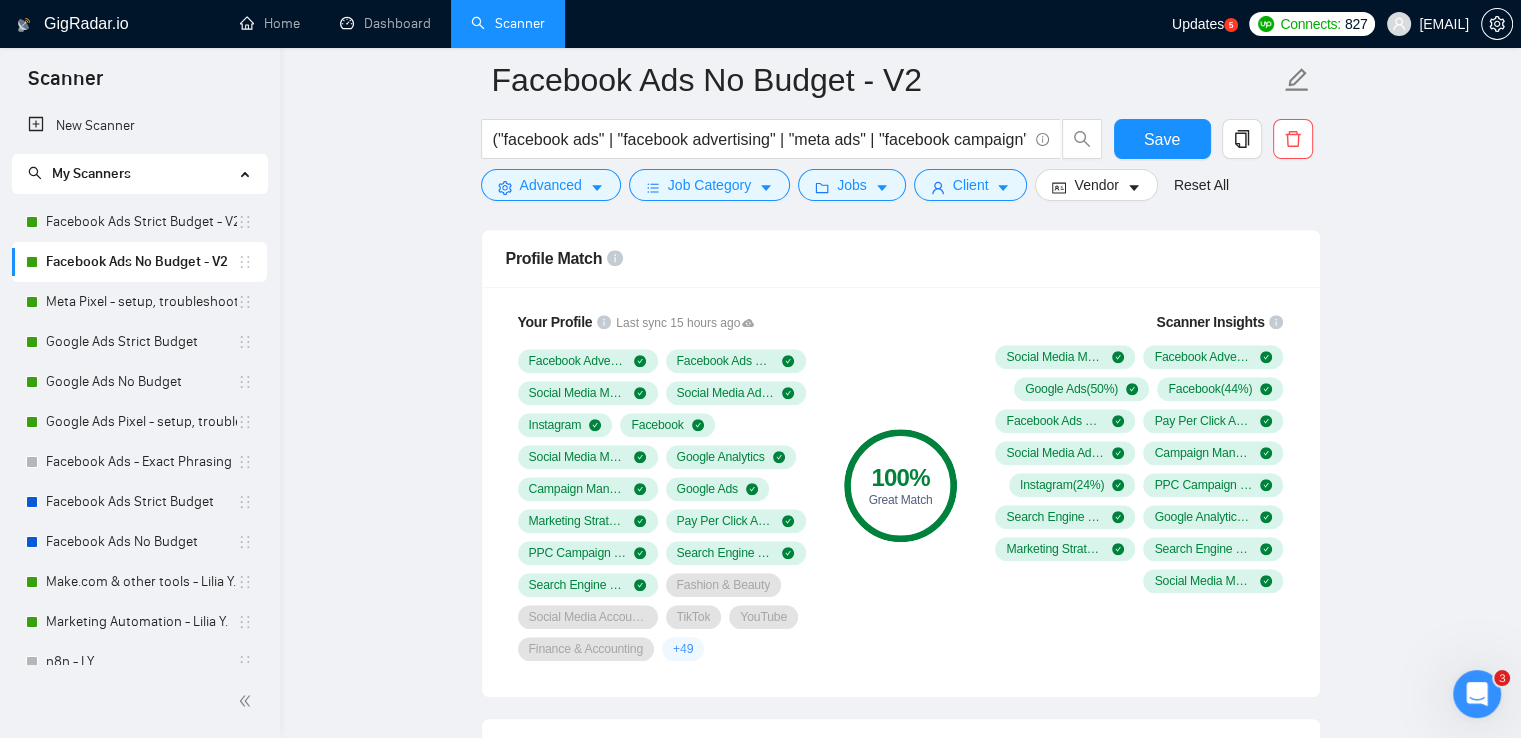 scroll, scrollTop: 0, scrollLeft: 0, axis: both 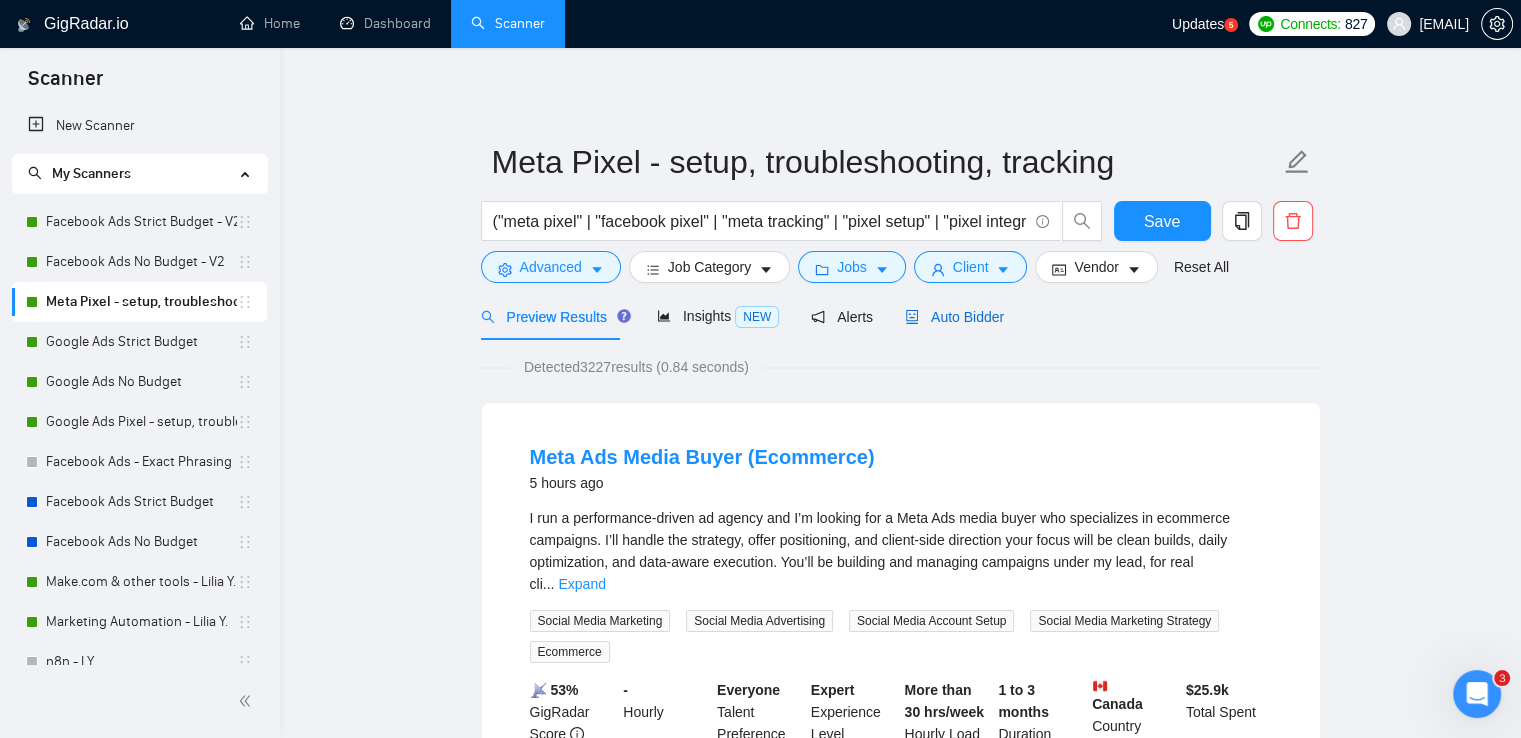 click on "Auto Bidder" at bounding box center [954, 317] 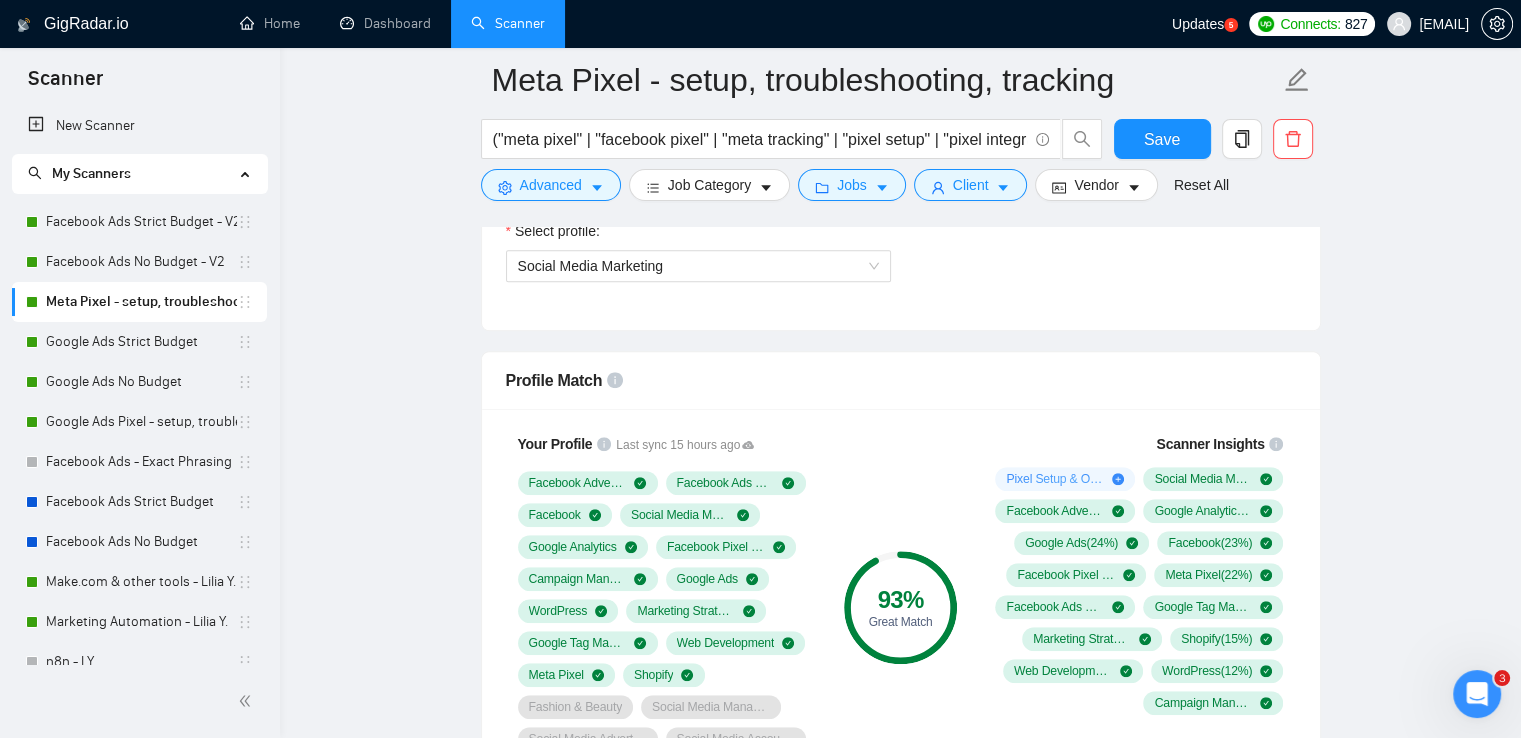 scroll, scrollTop: 1300, scrollLeft: 0, axis: vertical 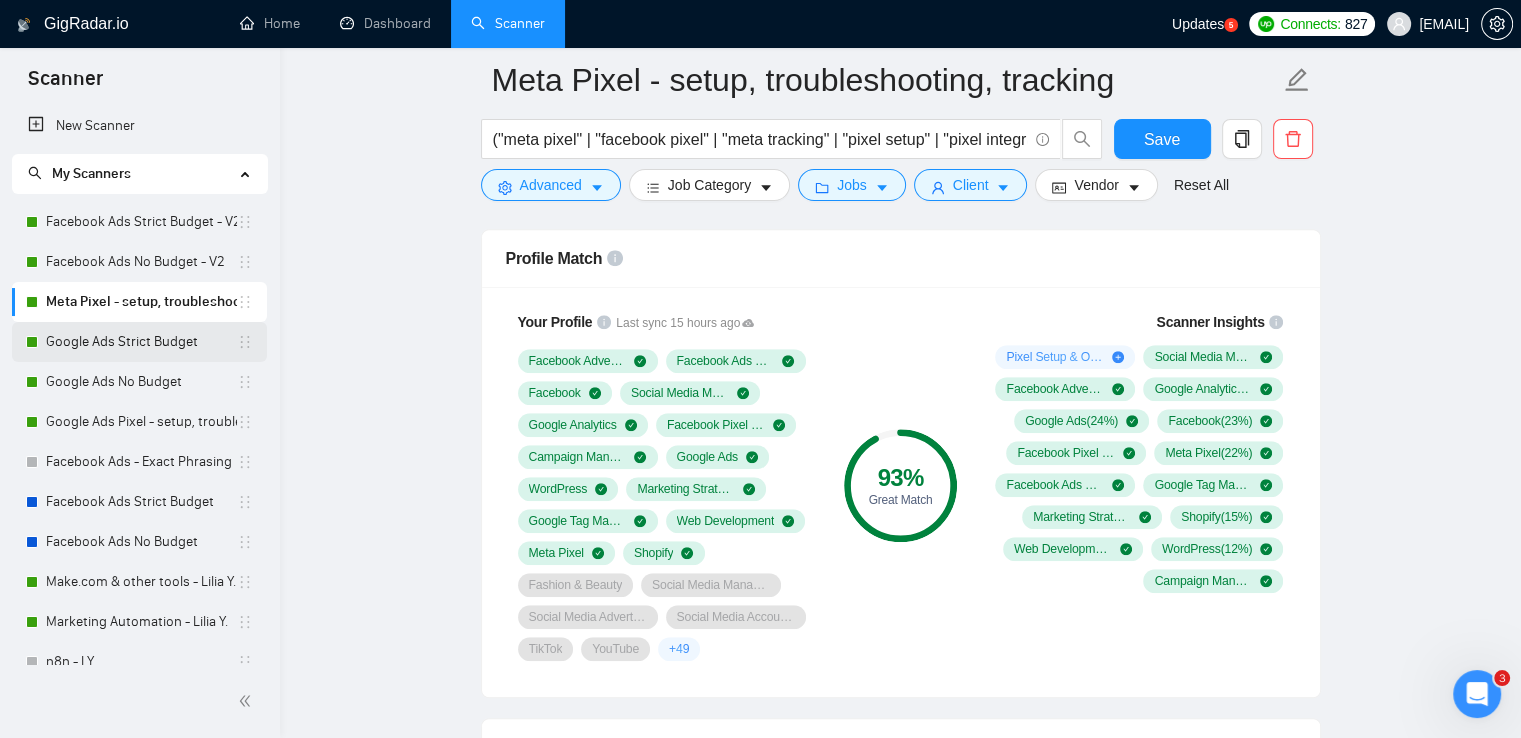 click on "Google Ads Strict Budget" at bounding box center [141, 342] 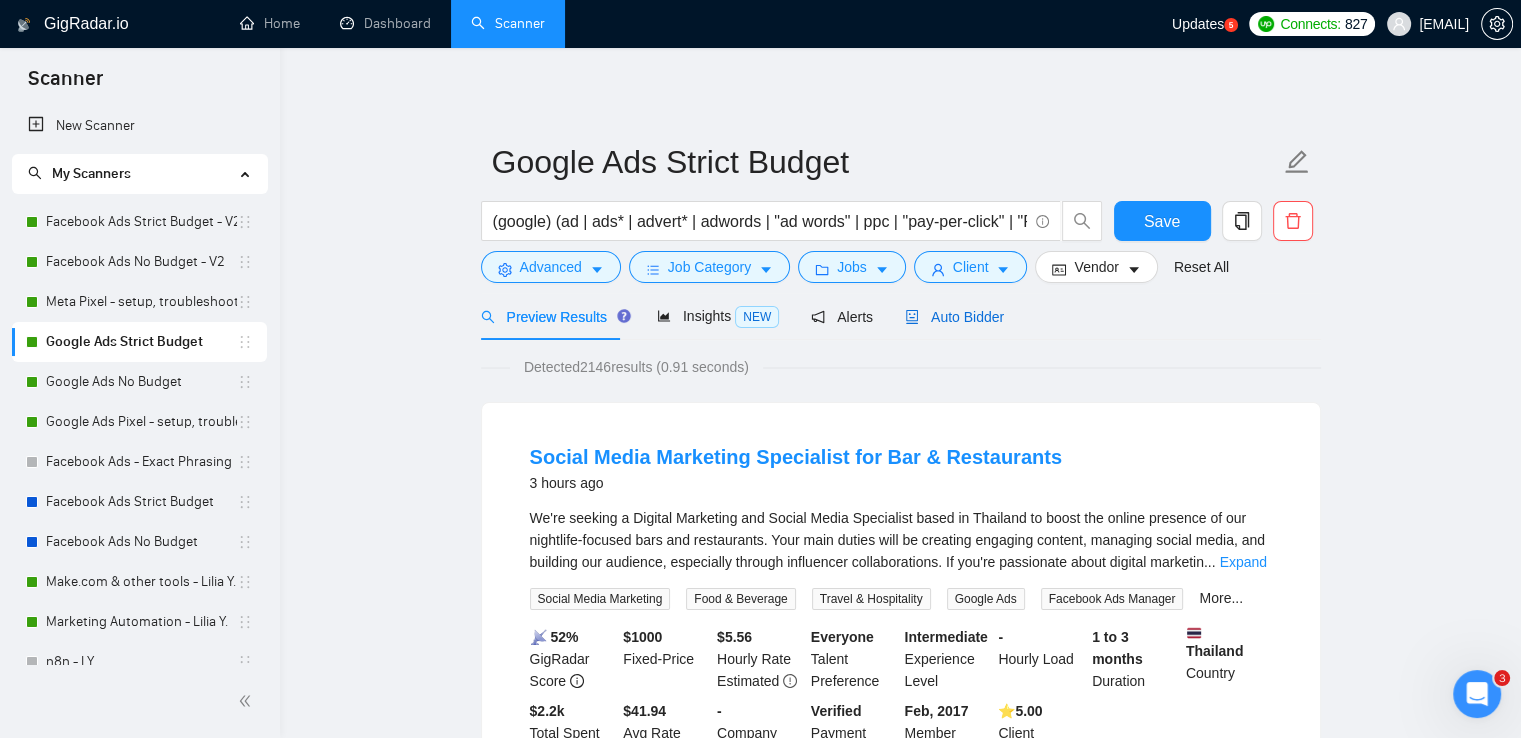 click on "Auto Bidder" at bounding box center (954, 317) 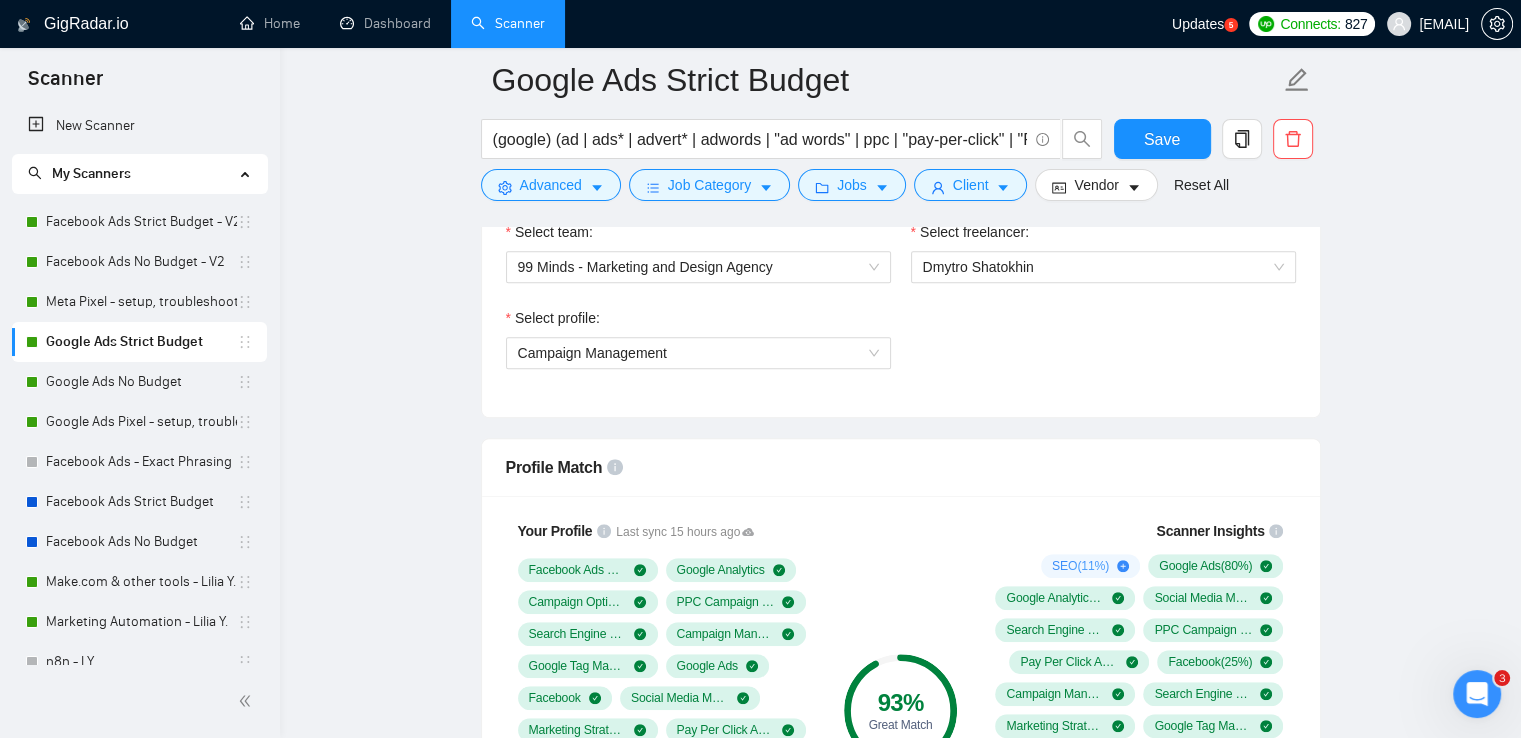 scroll, scrollTop: 1200, scrollLeft: 0, axis: vertical 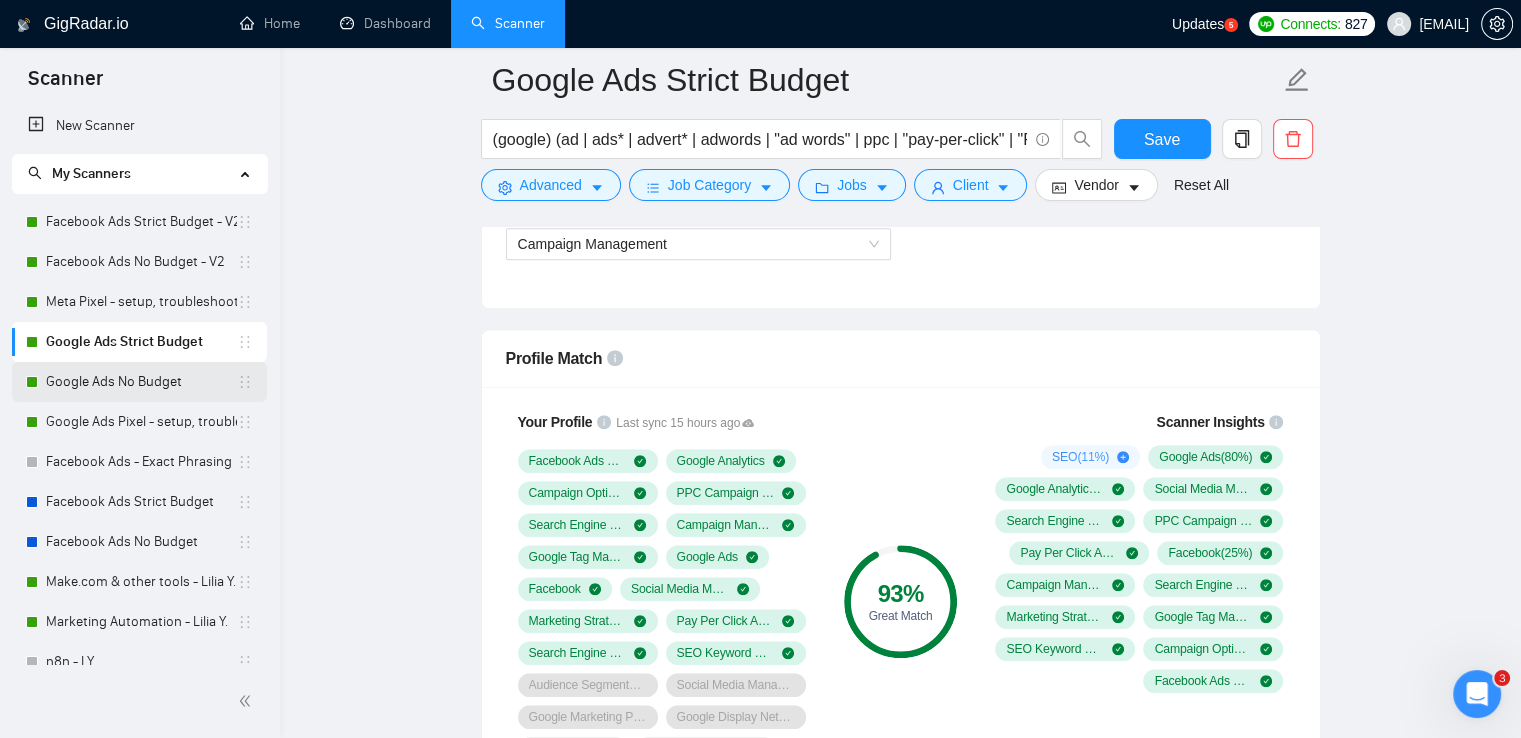 click on "Google Ads No Budget" at bounding box center [141, 382] 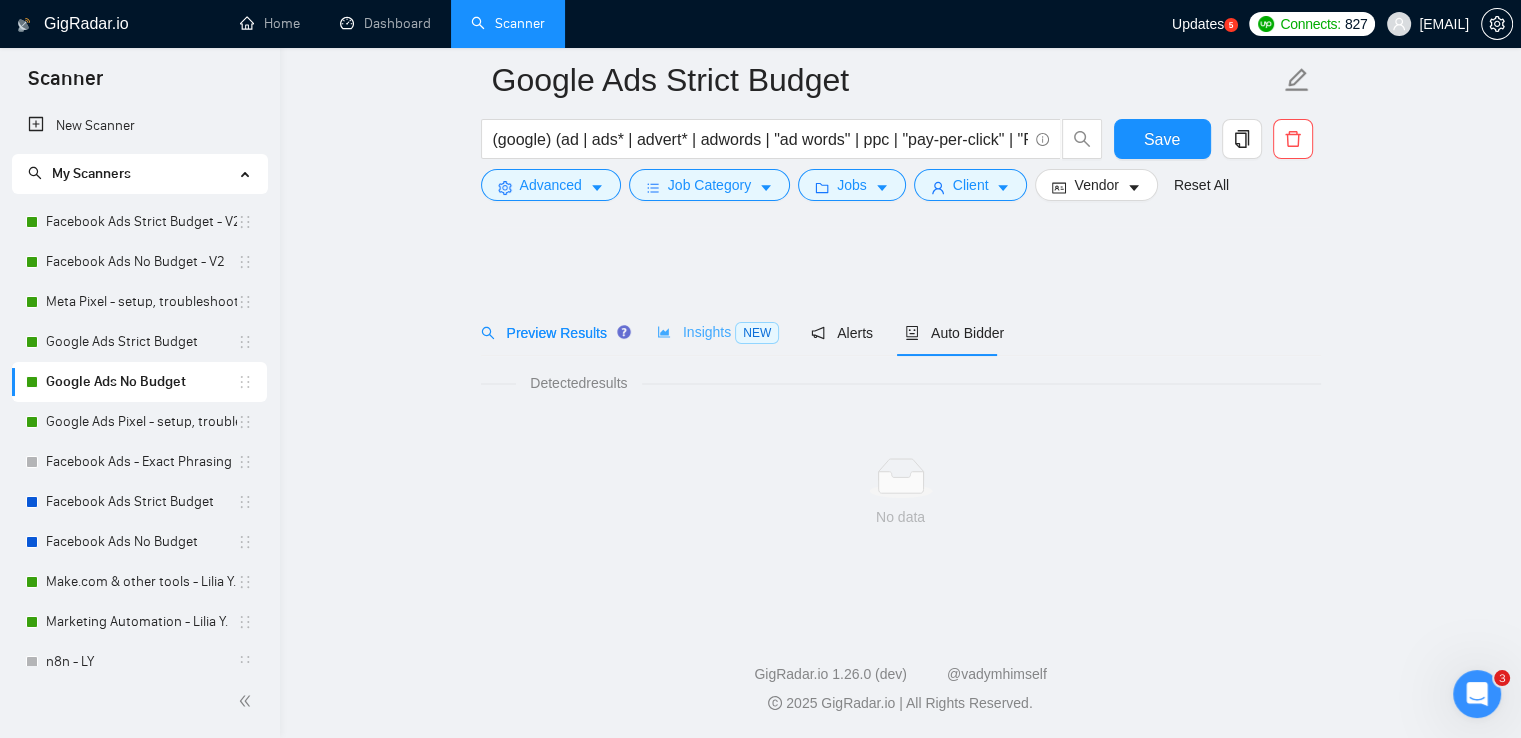 scroll, scrollTop: 0, scrollLeft: 0, axis: both 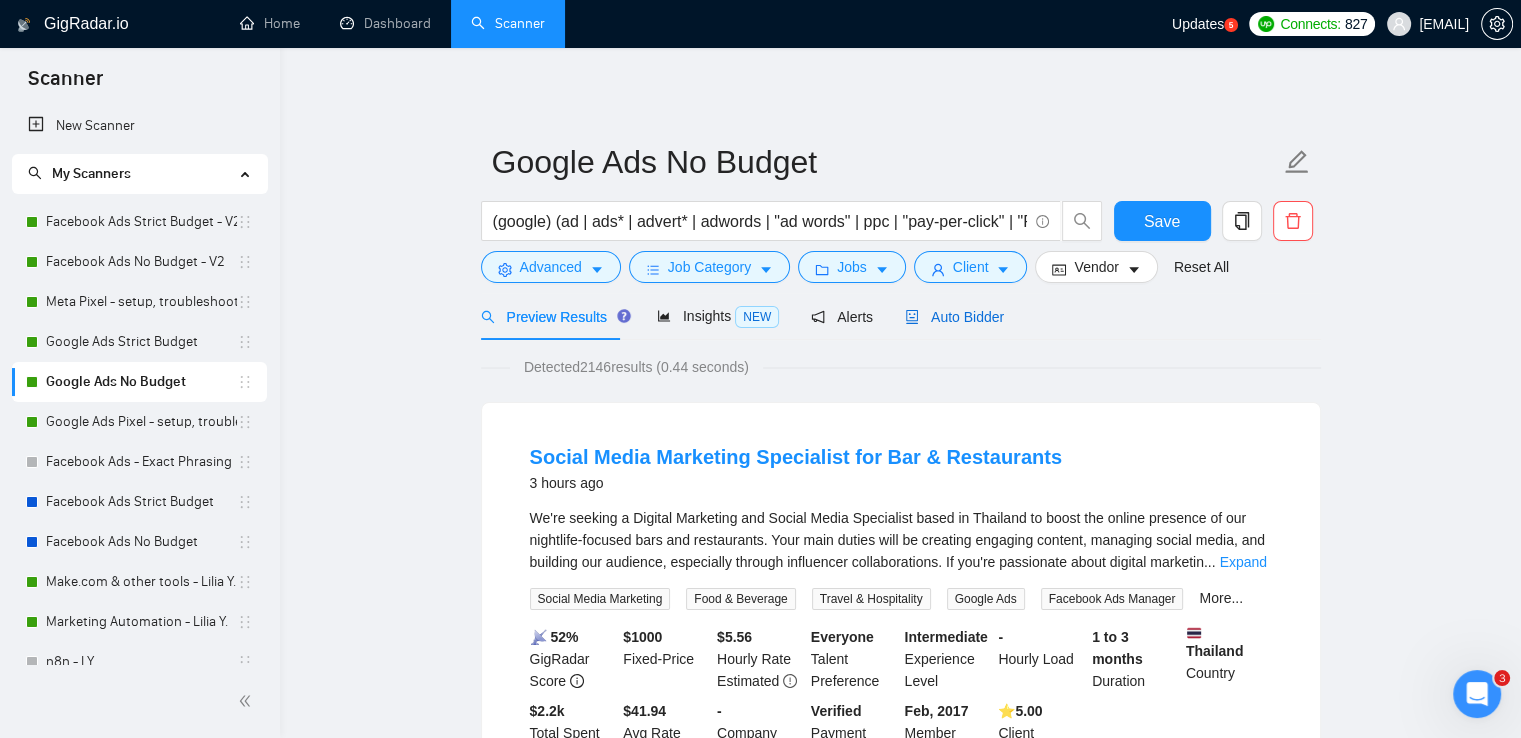 click on "Auto Bidder" at bounding box center [954, 317] 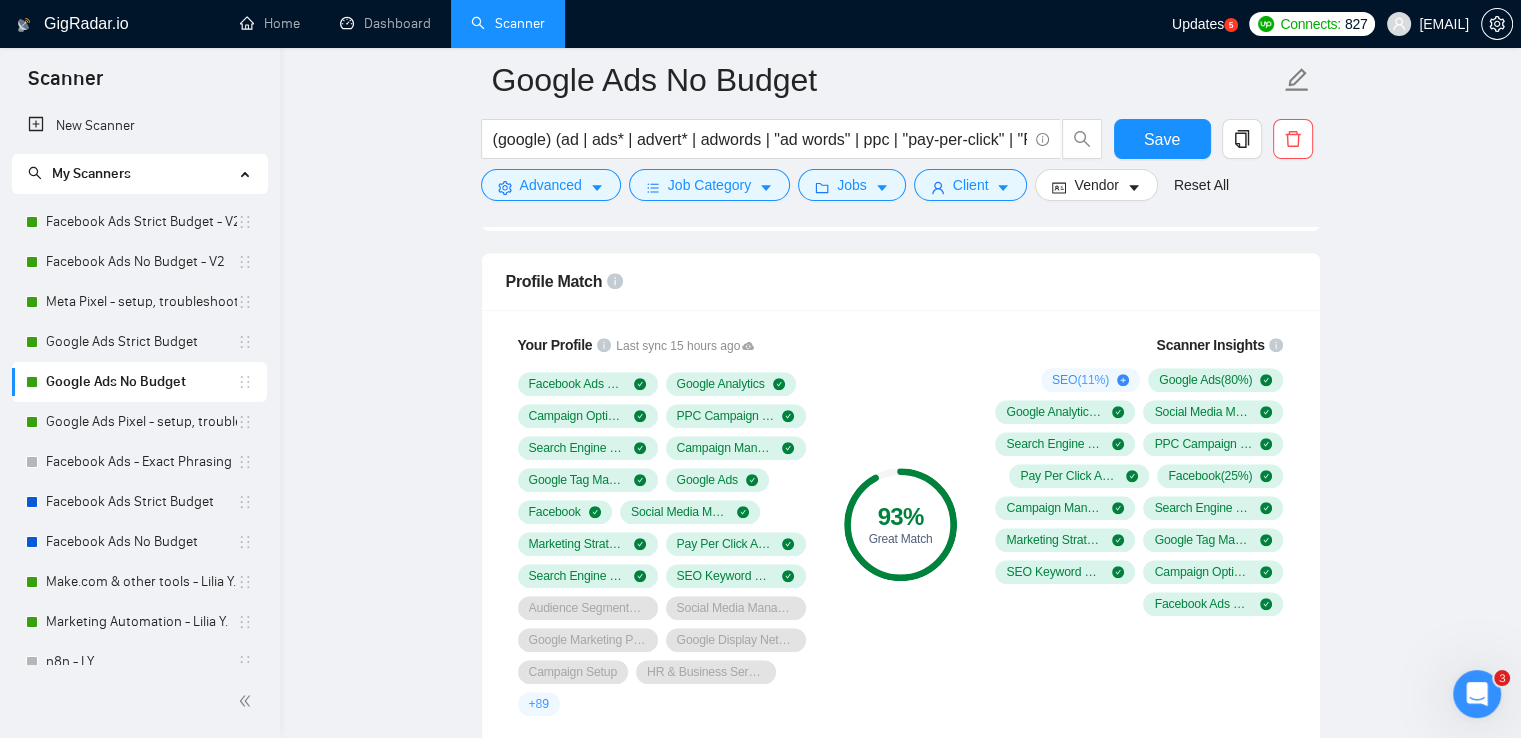 scroll, scrollTop: 1300, scrollLeft: 0, axis: vertical 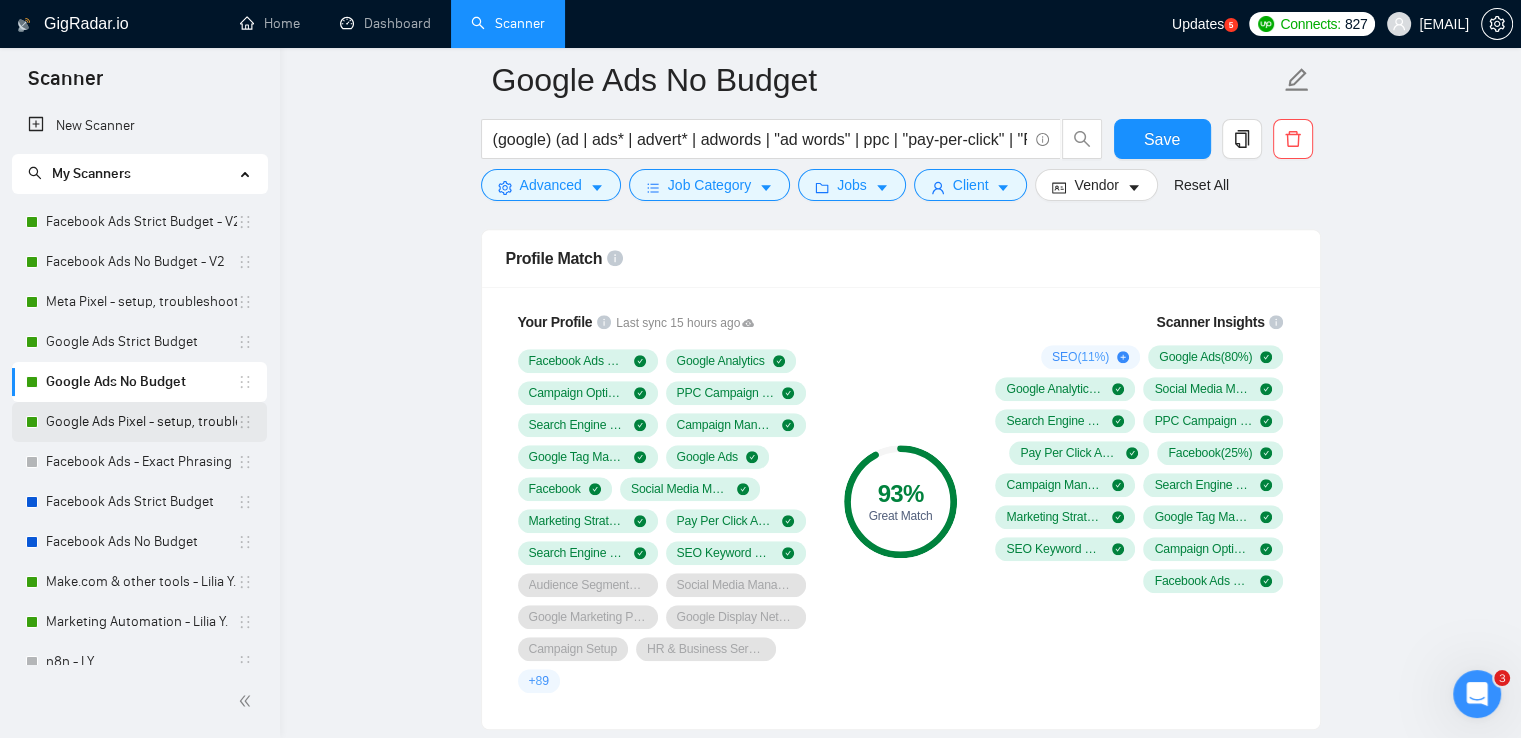 click on "Google Ads Pixel - setup, troubleshooting, tracking" at bounding box center (141, 422) 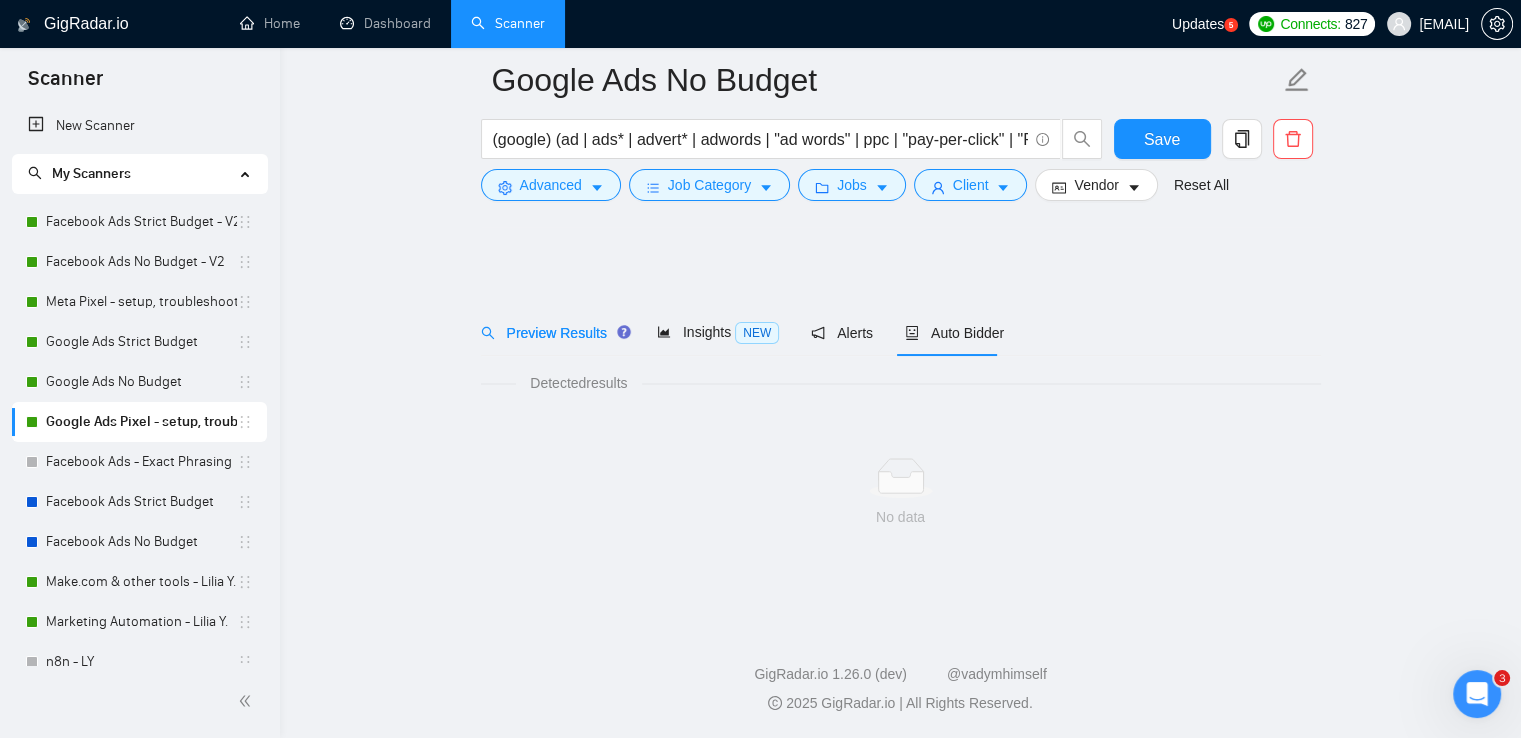 scroll, scrollTop: 0, scrollLeft: 0, axis: both 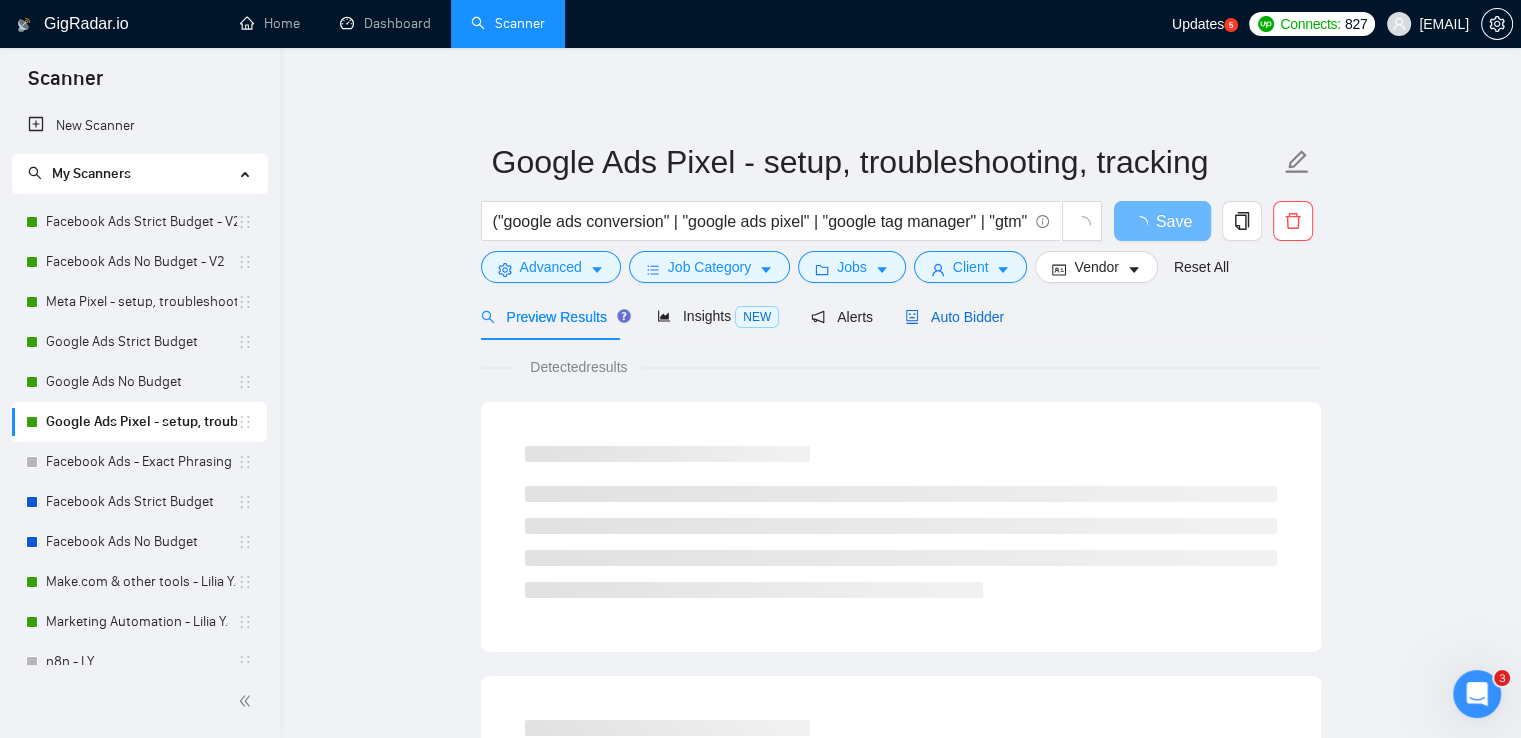 click on "Auto Bidder" at bounding box center [954, 317] 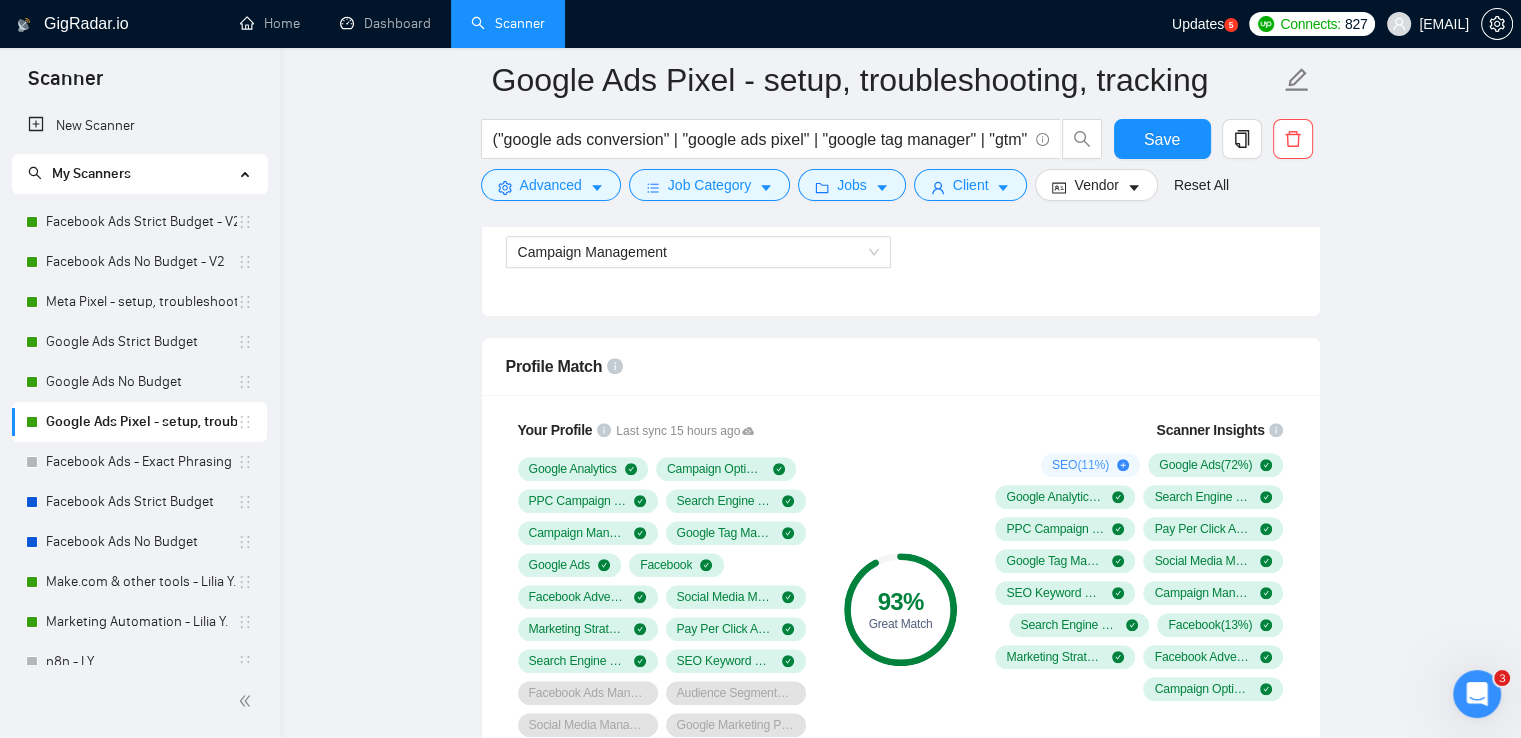 scroll, scrollTop: 1200, scrollLeft: 0, axis: vertical 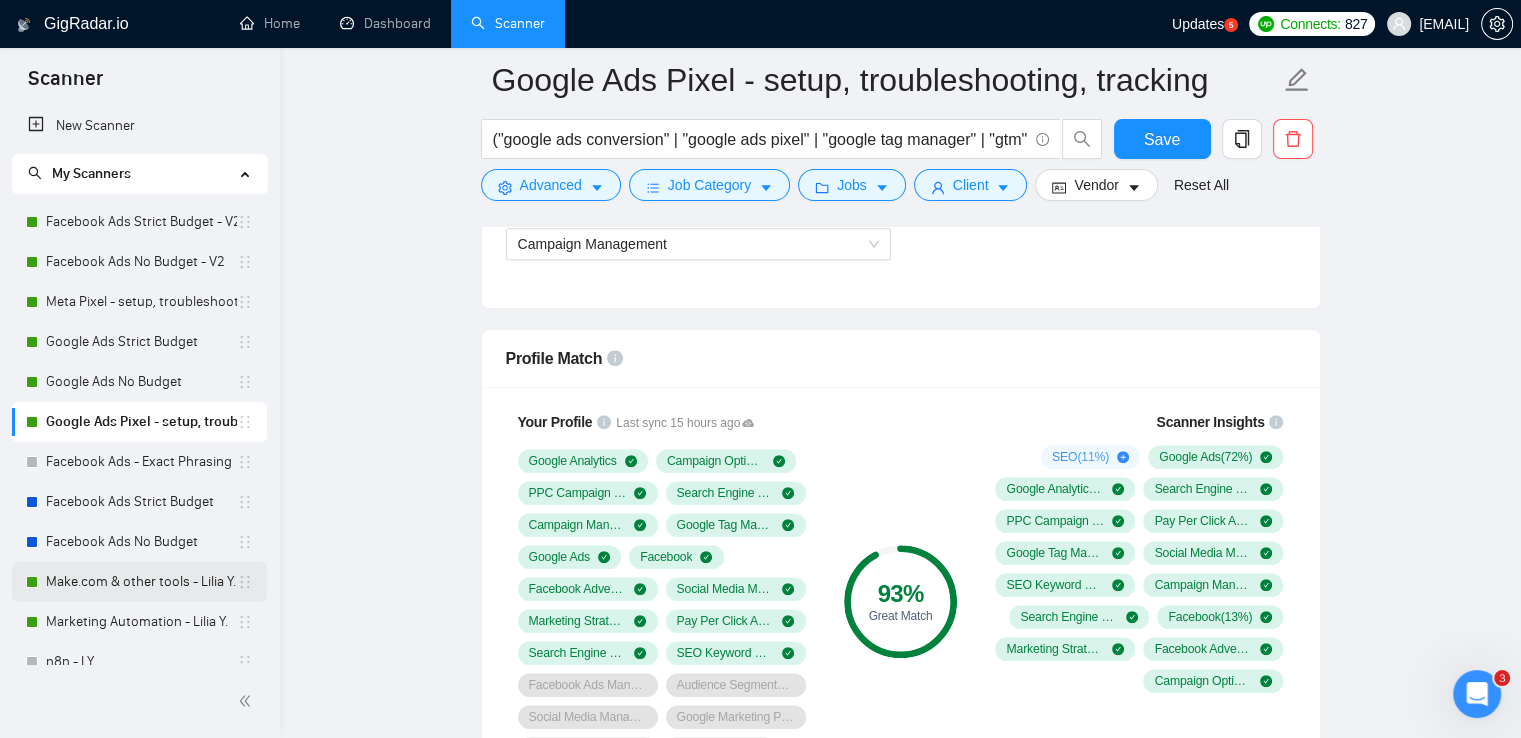 click on "Make.com & other tools - Lilia Y." at bounding box center (141, 582) 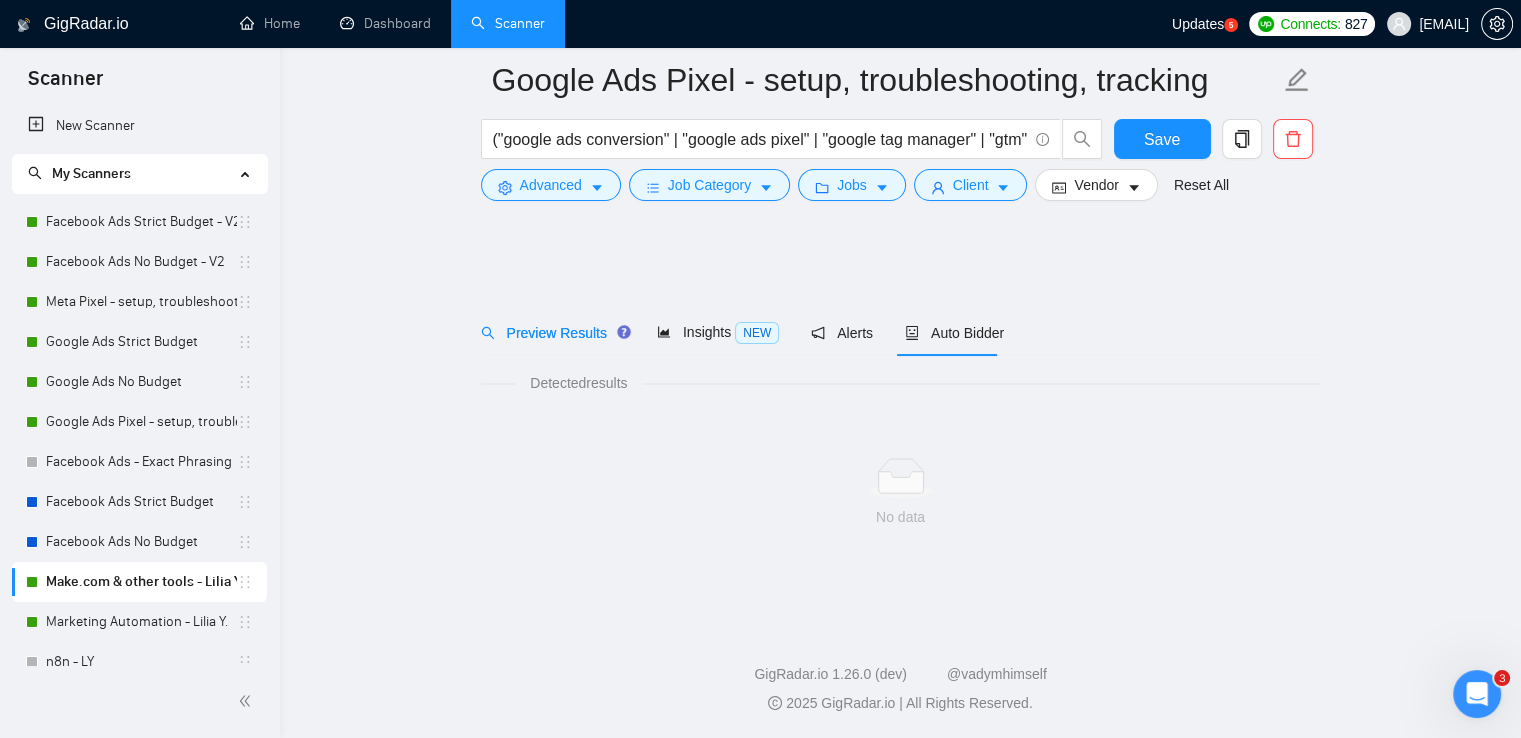 scroll, scrollTop: 0, scrollLeft: 0, axis: both 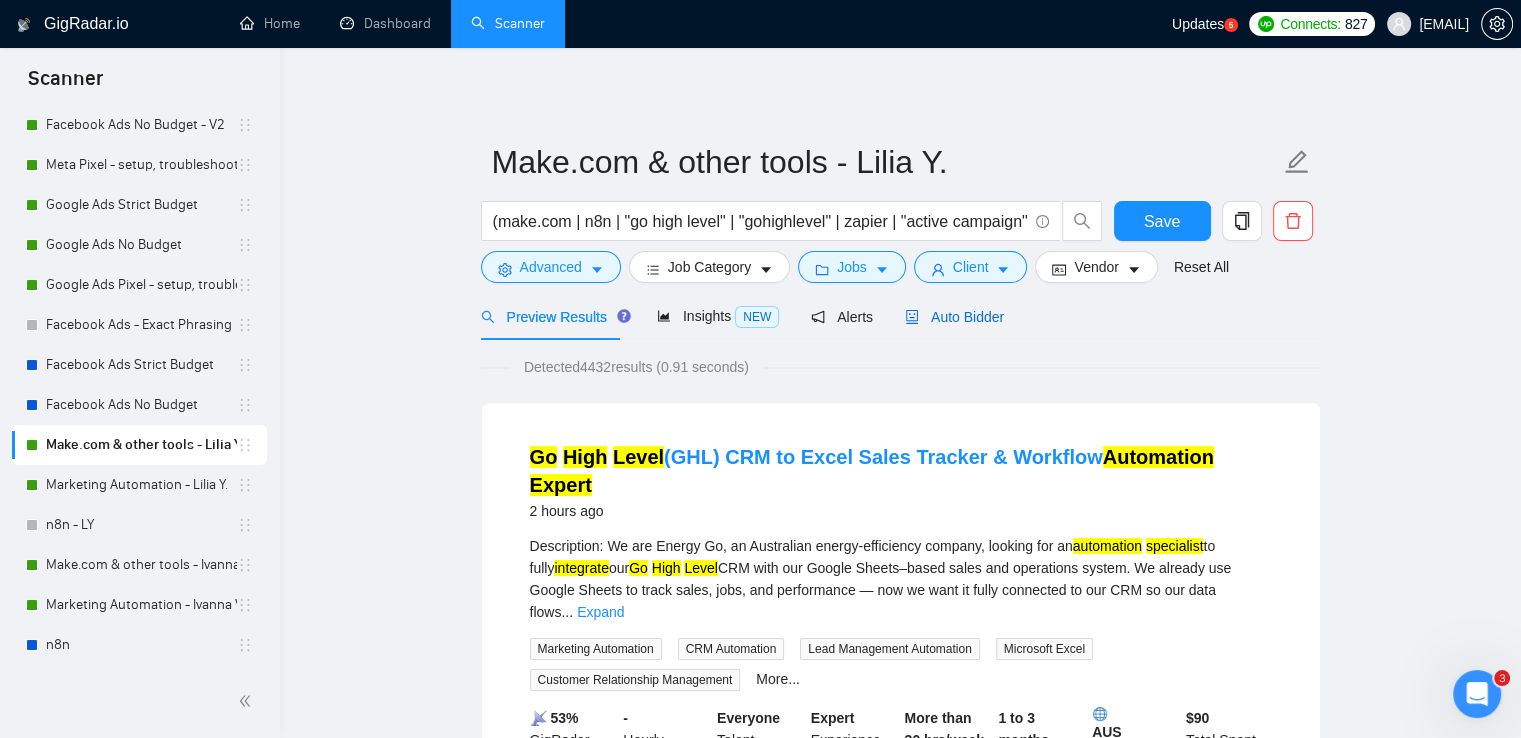 click on "Auto Bidder" at bounding box center (954, 317) 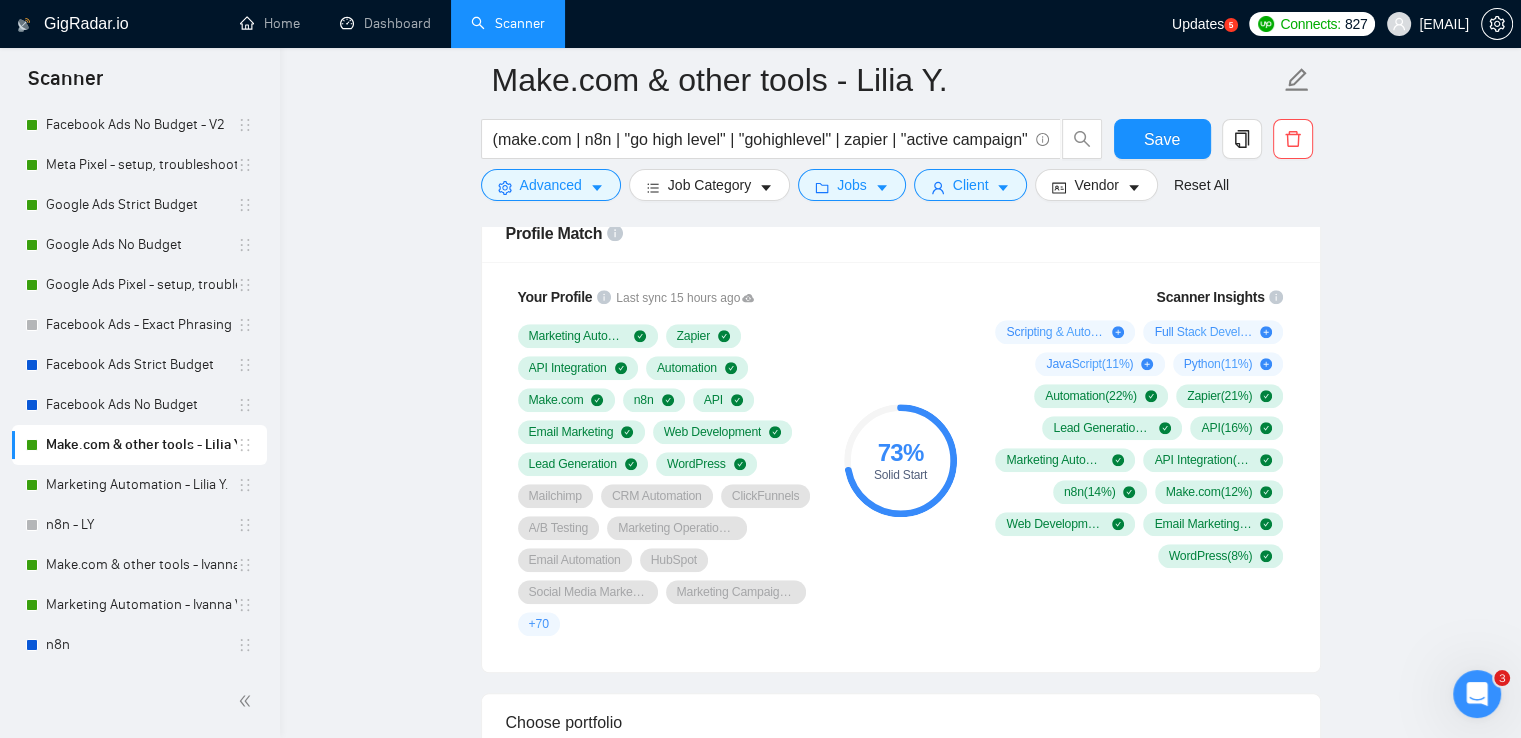 scroll, scrollTop: 1400, scrollLeft: 0, axis: vertical 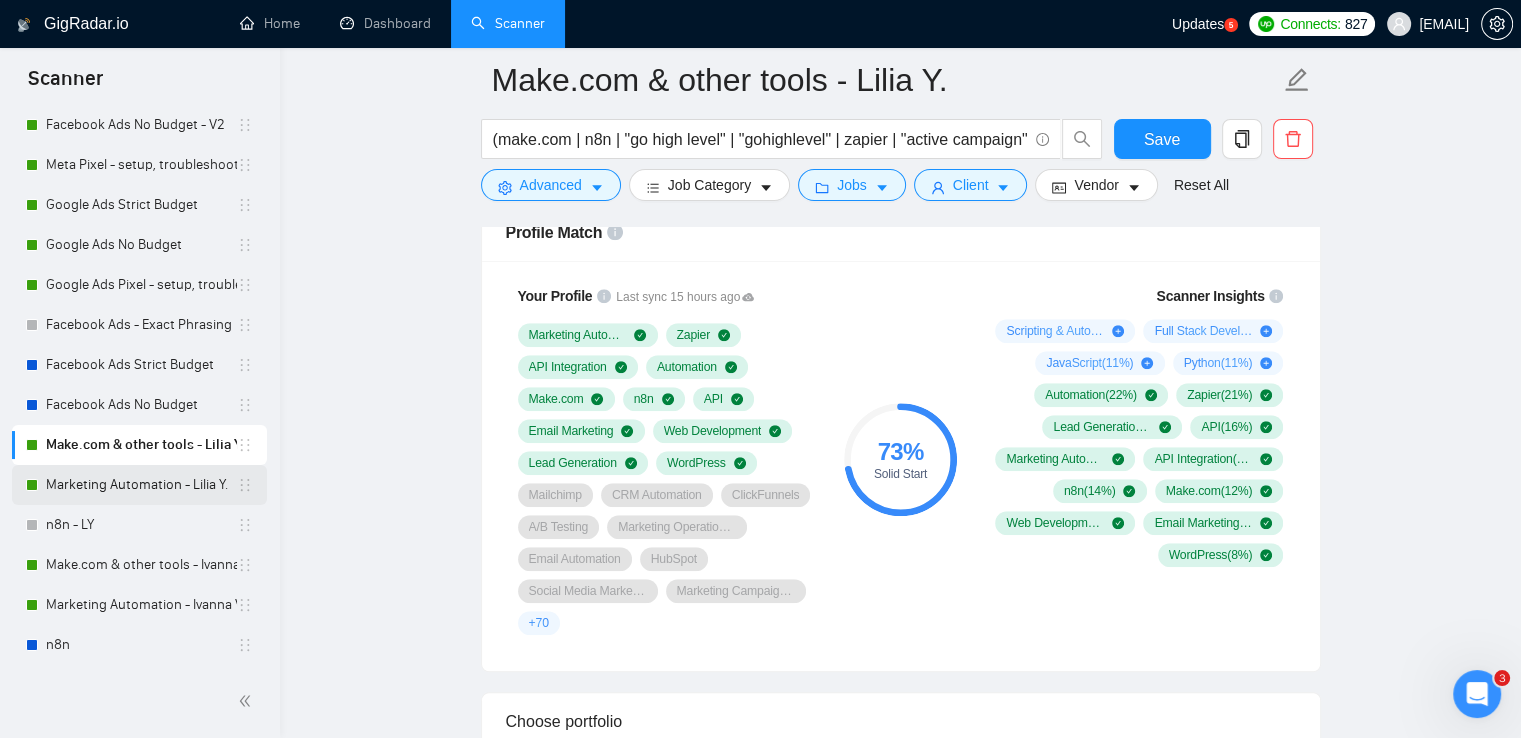 click on "Marketing Automation - Lilia Y." at bounding box center [141, 485] 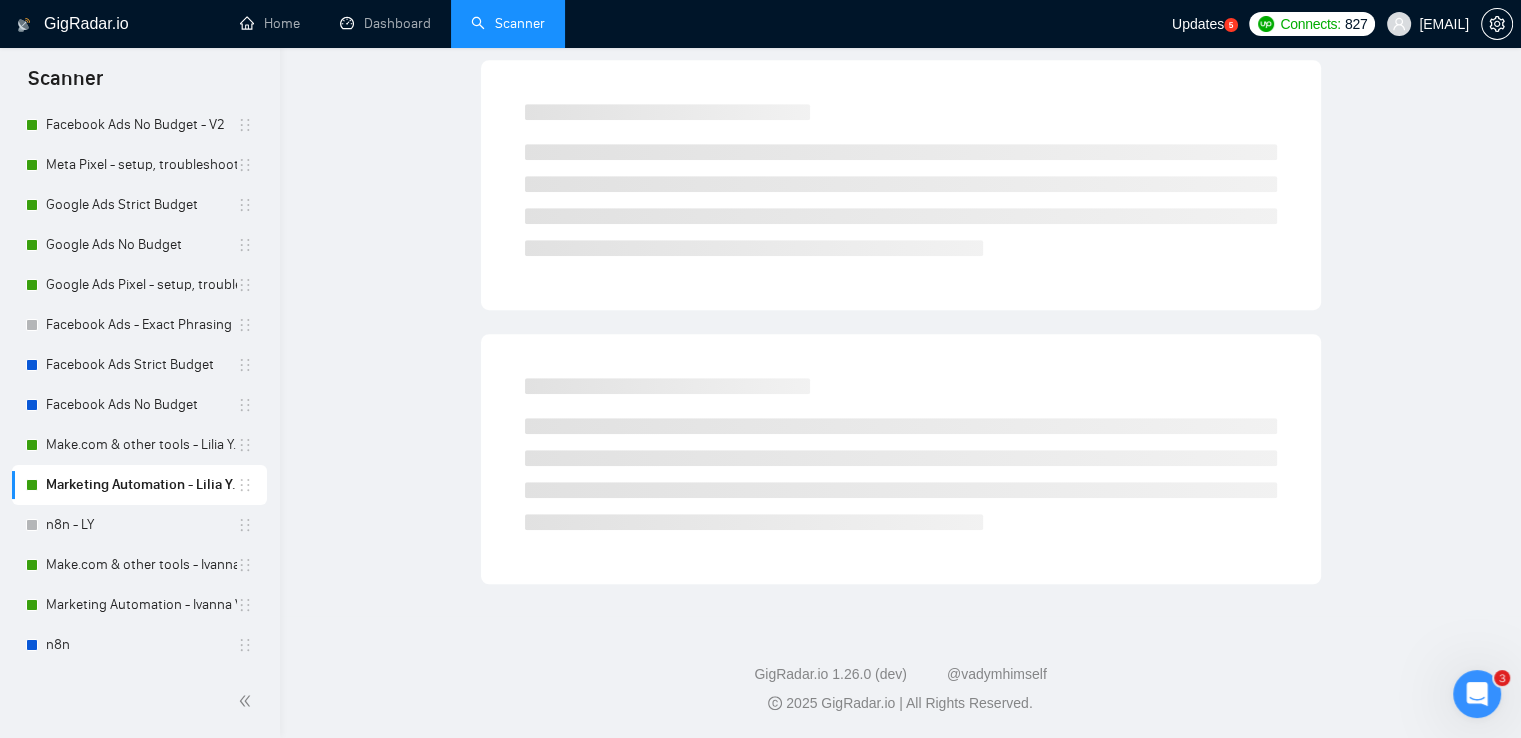 scroll, scrollTop: 0, scrollLeft: 0, axis: both 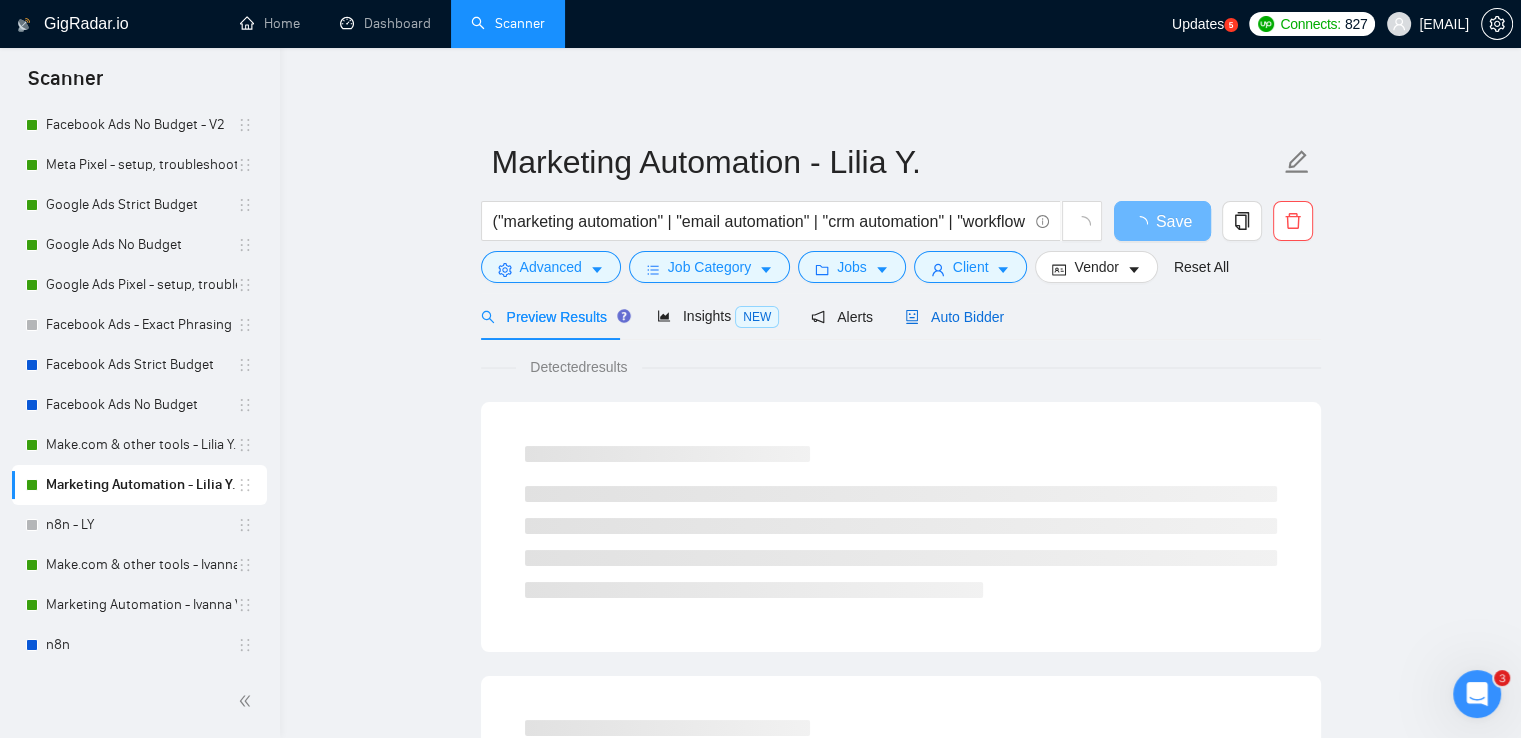 click on "Auto Bidder" at bounding box center [954, 317] 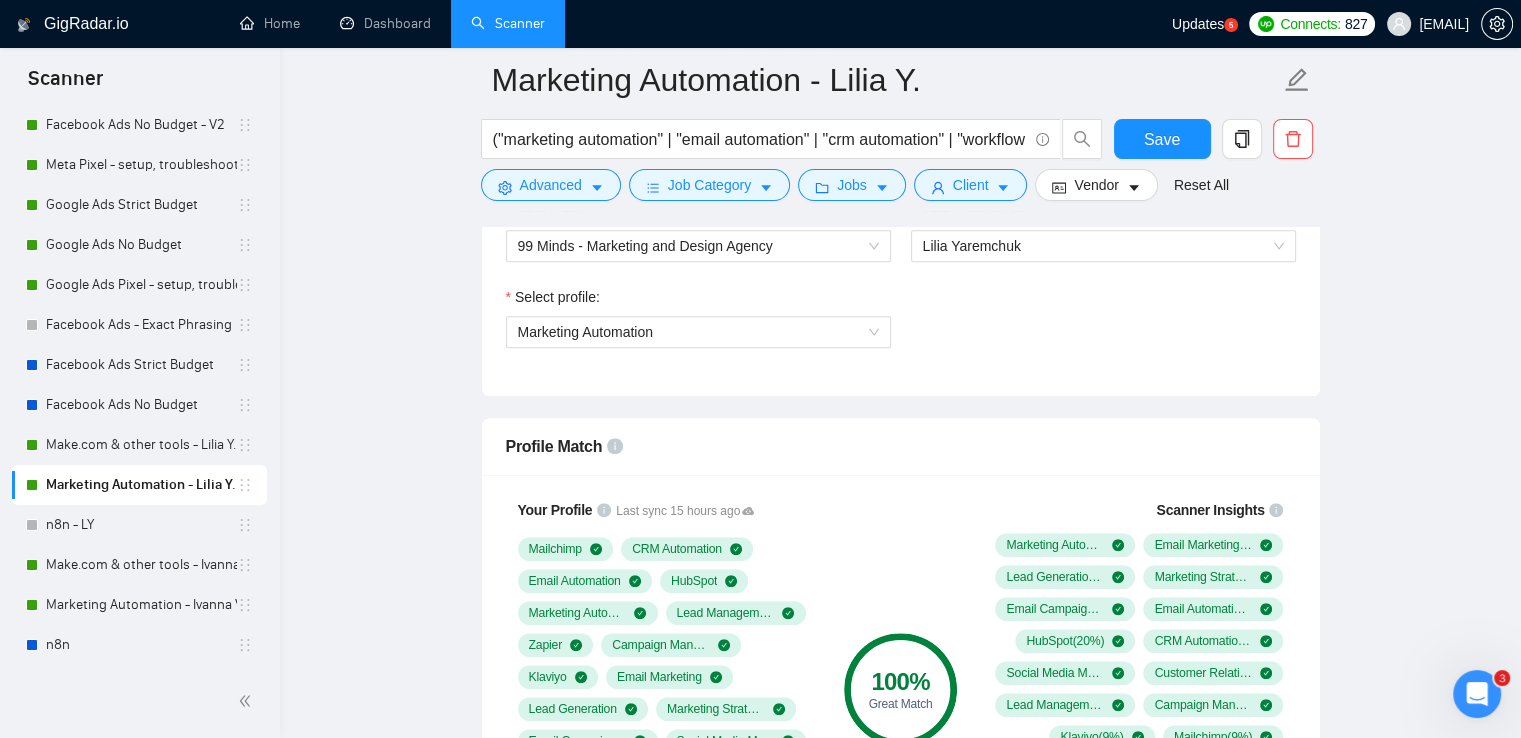 scroll, scrollTop: 1400, scrollLeft: 0, axis: vertical 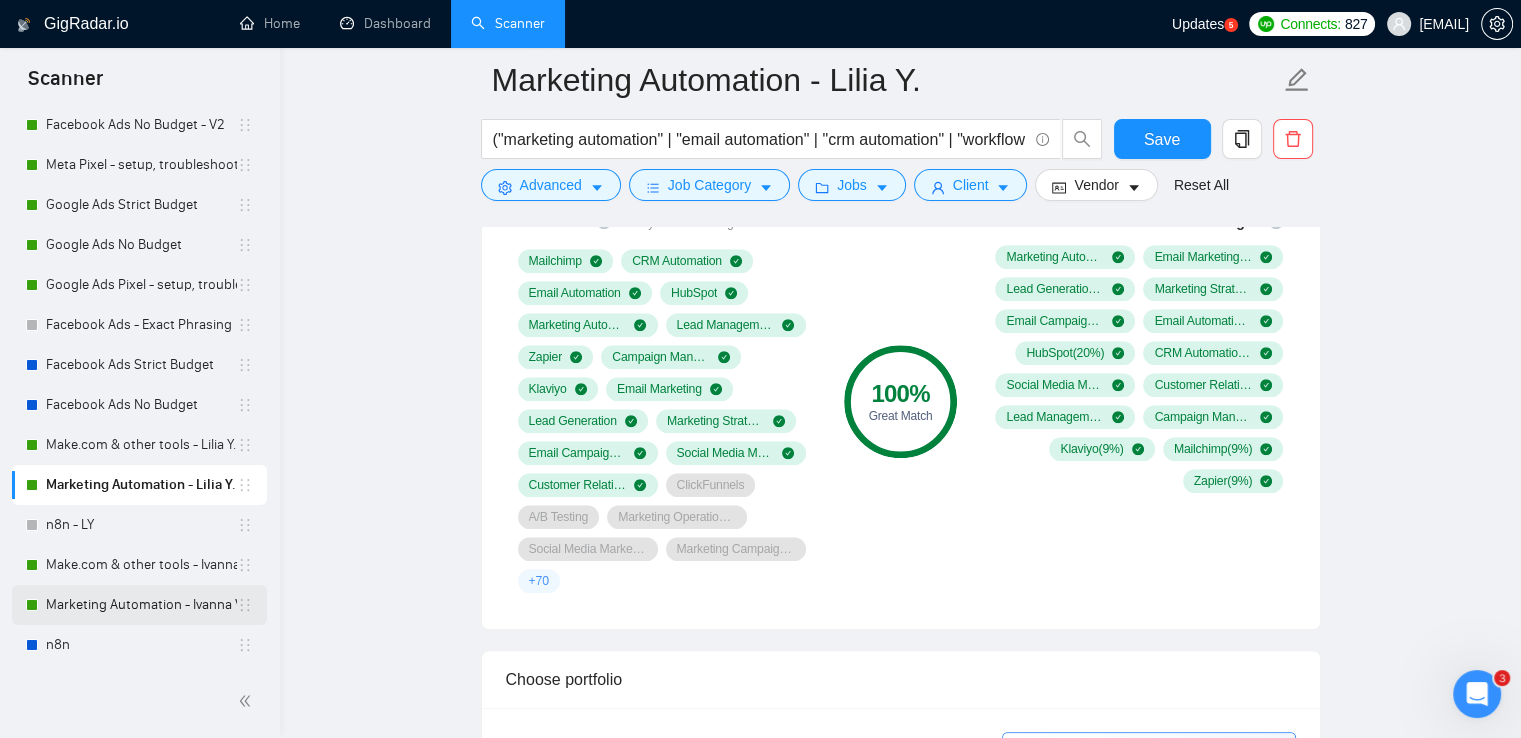 click on "Marketing Automation - Ivanna V." at bounding box center (141, 605) 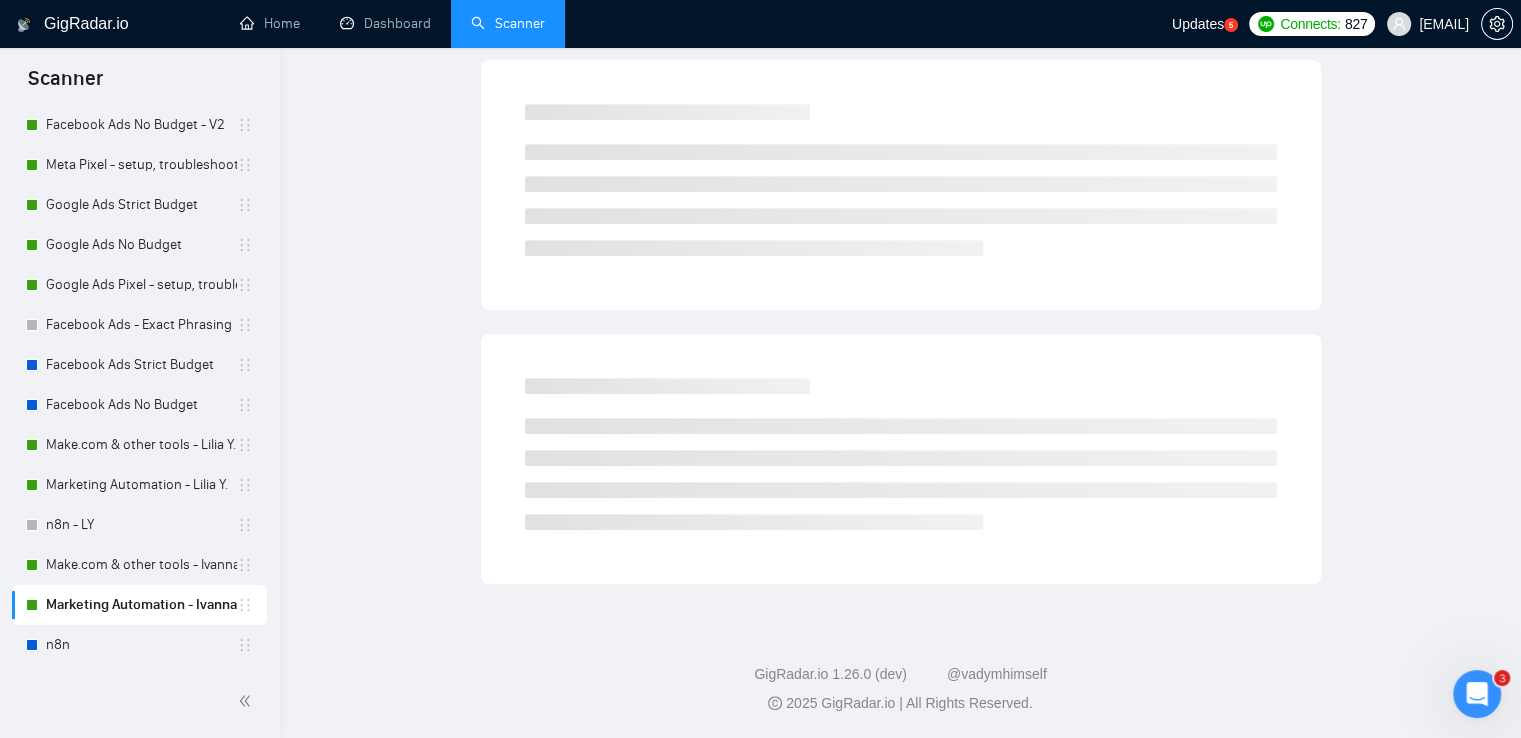 scroll, scrollTop: 0, scrollLeft: 0, axis: both 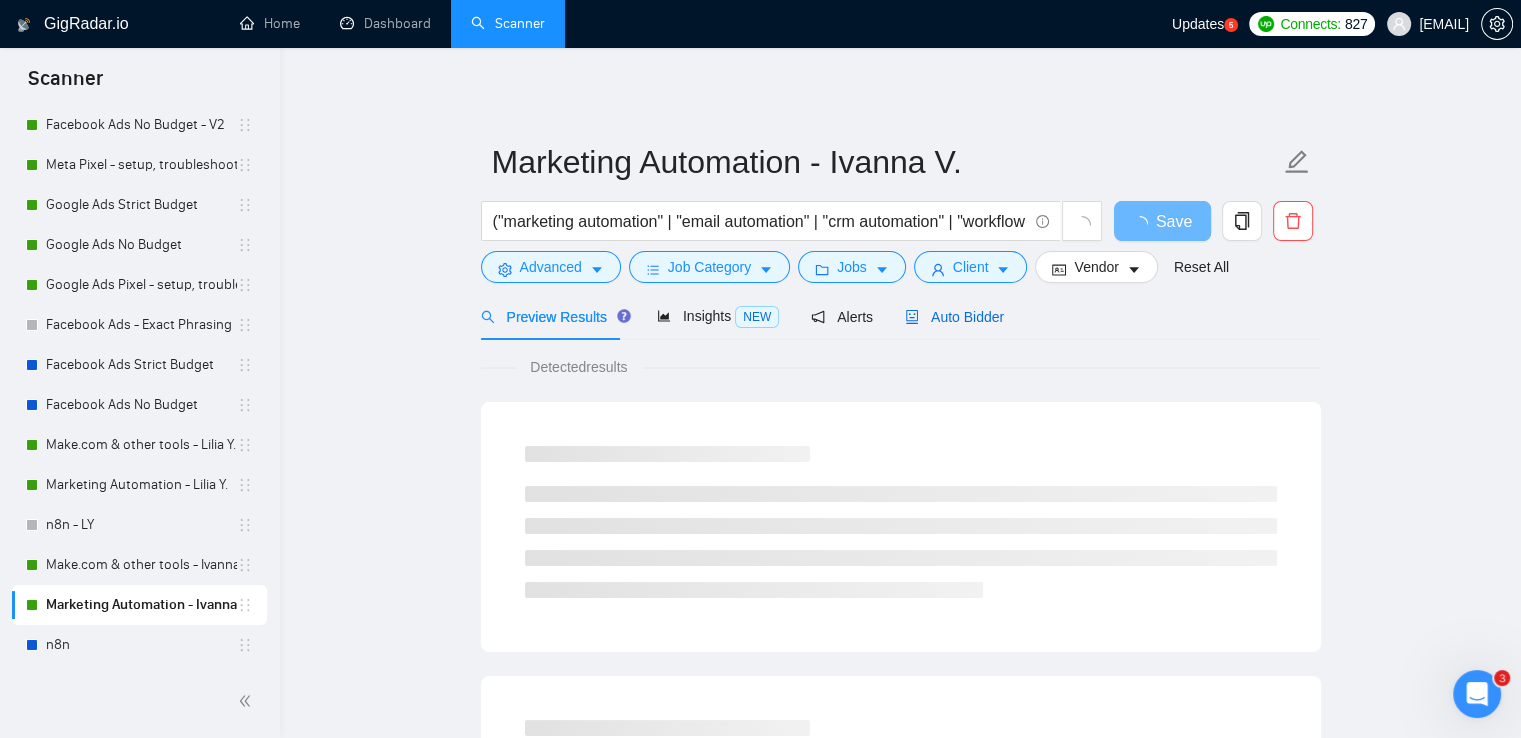 click on "Auto Bidder" at bounding box center (954, 317) 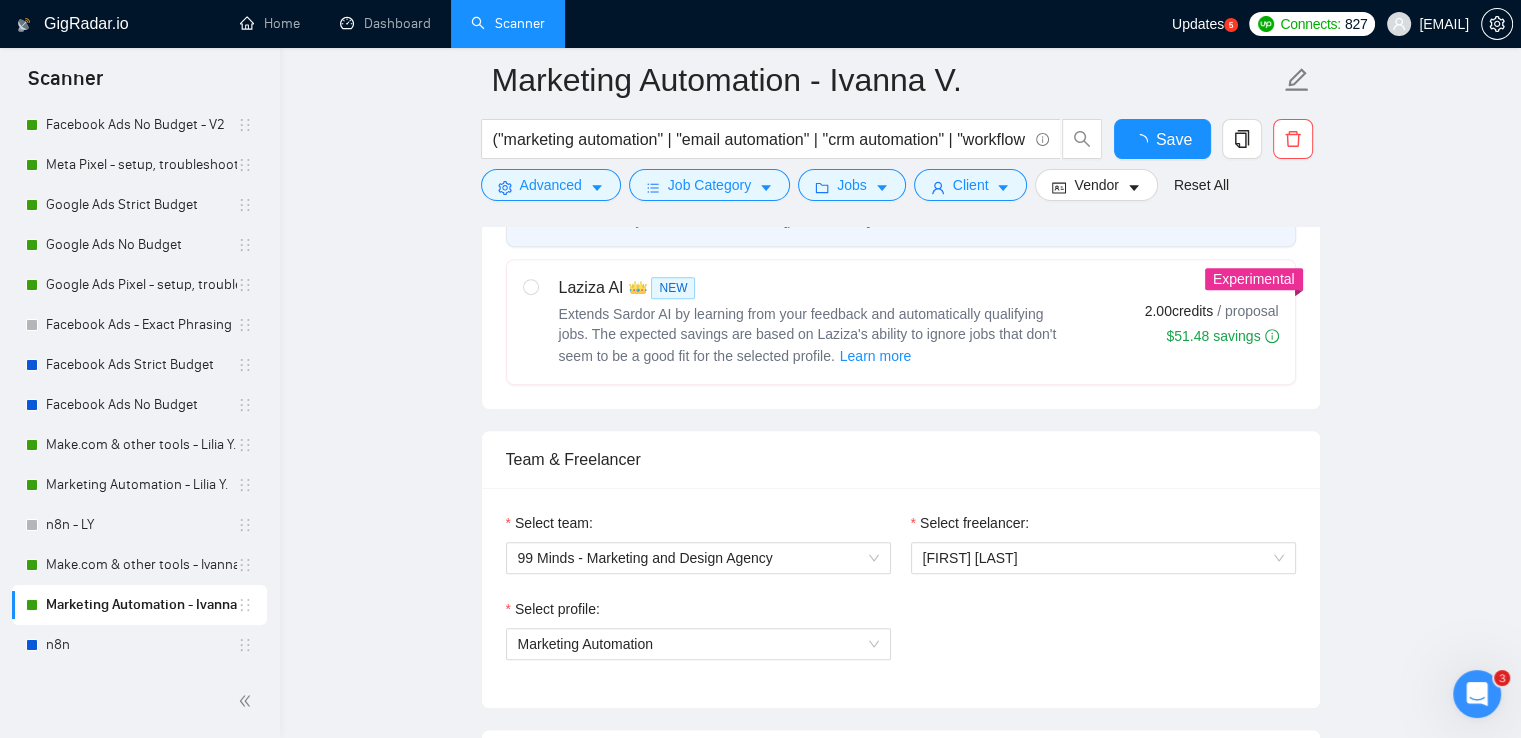 scroll, scrollTop: 1200, scrollLeft: 0, axis: vertical 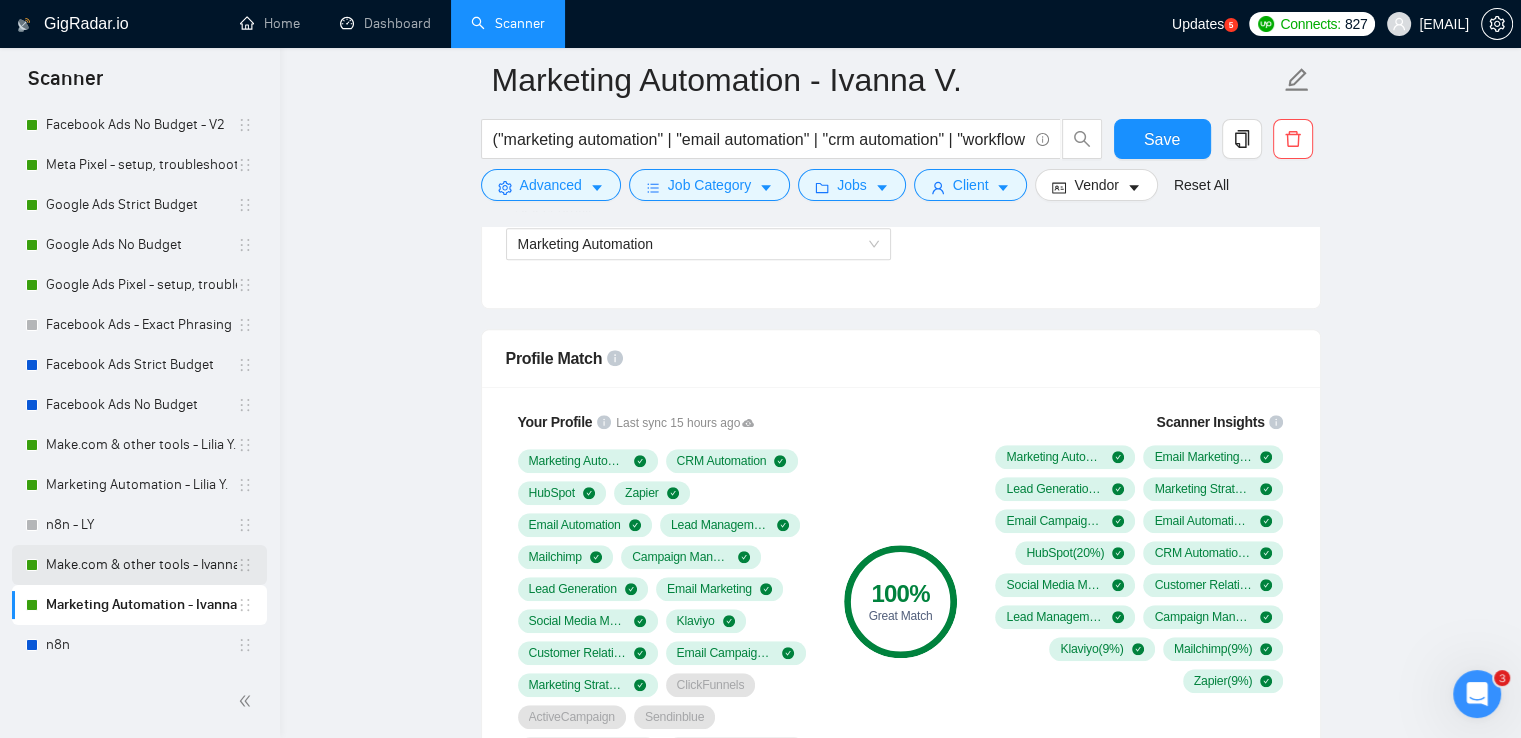 click on "Make.com & other tools - Ivanna V." at bounding box center [141, 565] 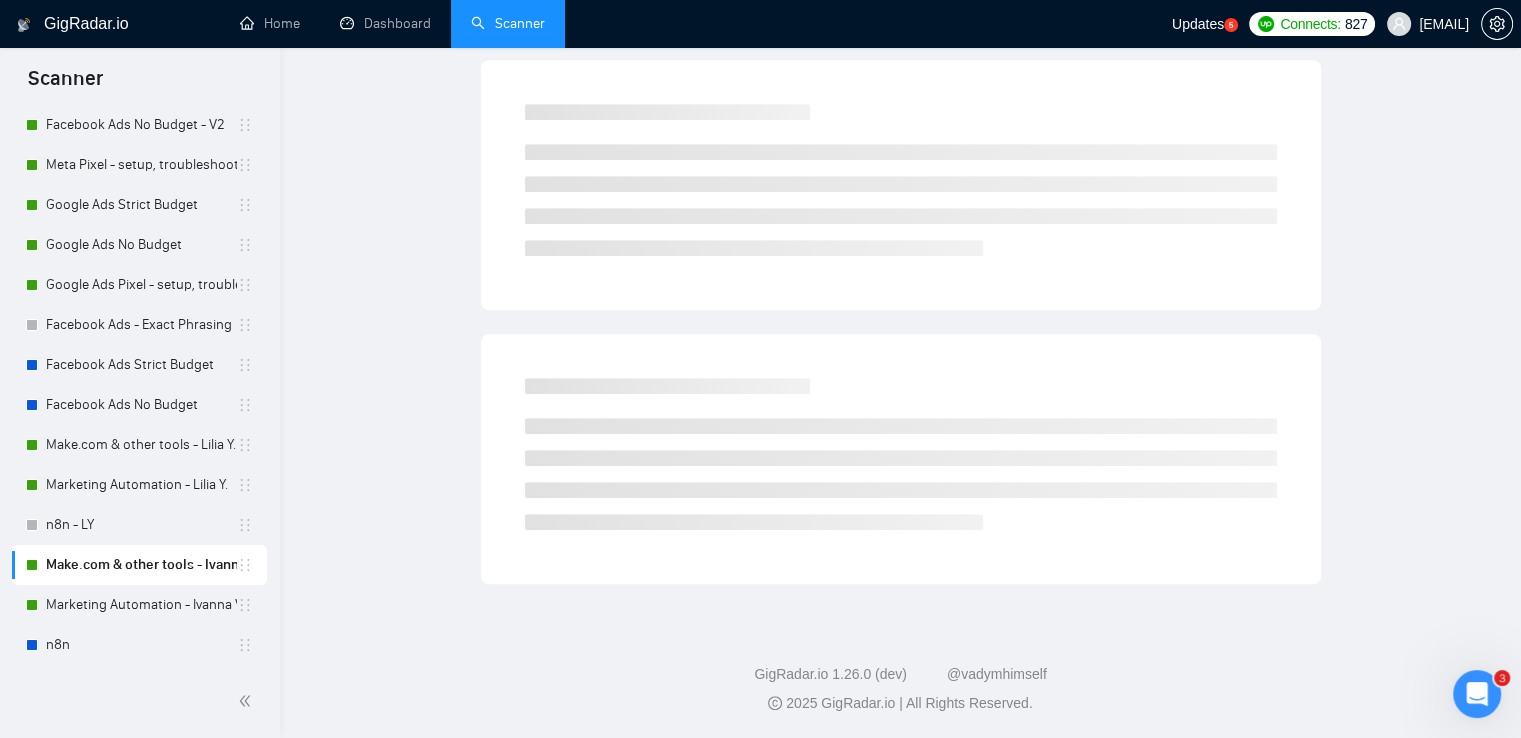 scroll, scrollTop: 0, scrollLeft: 0, axis: both 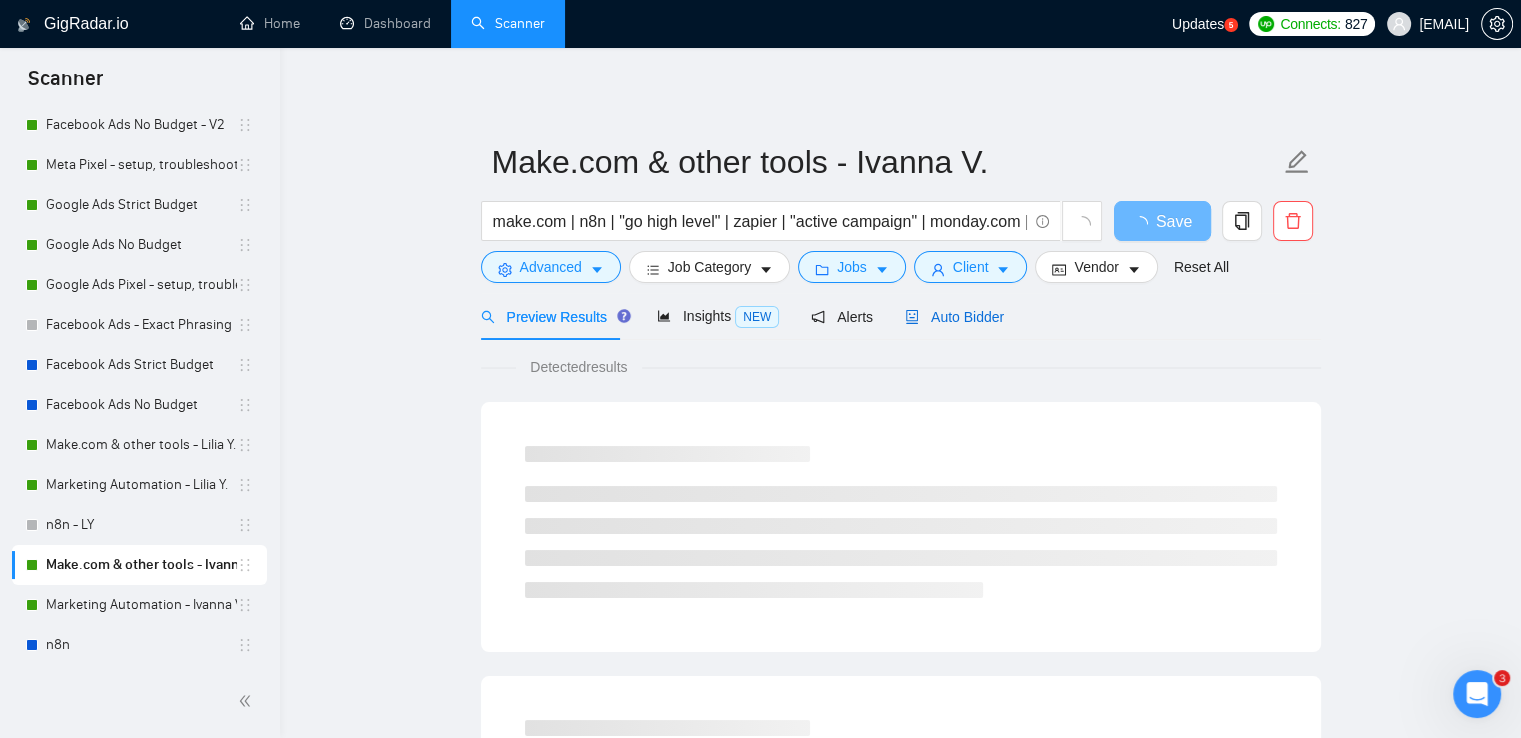 click on "Auto Bidder" at bounding box center (954, 317) 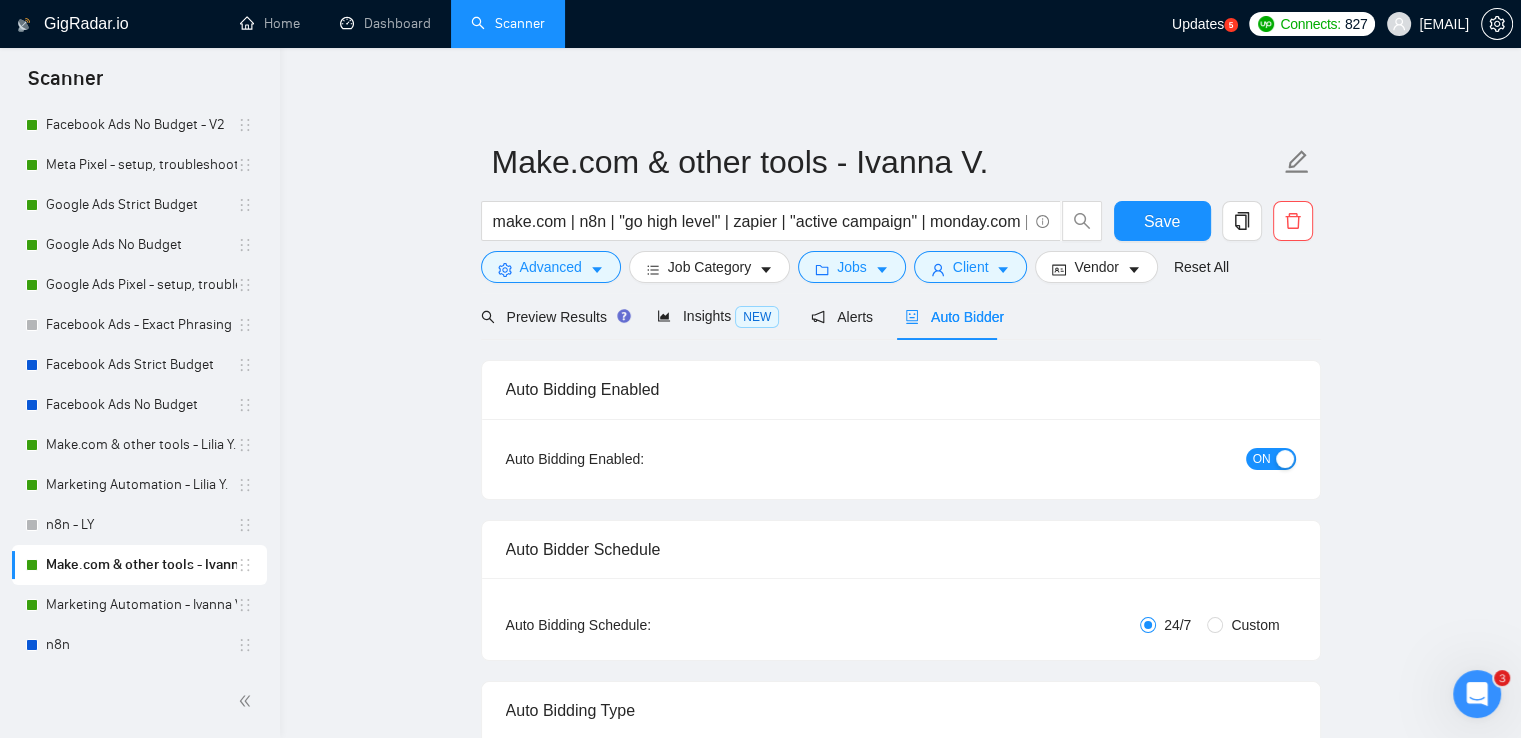 type 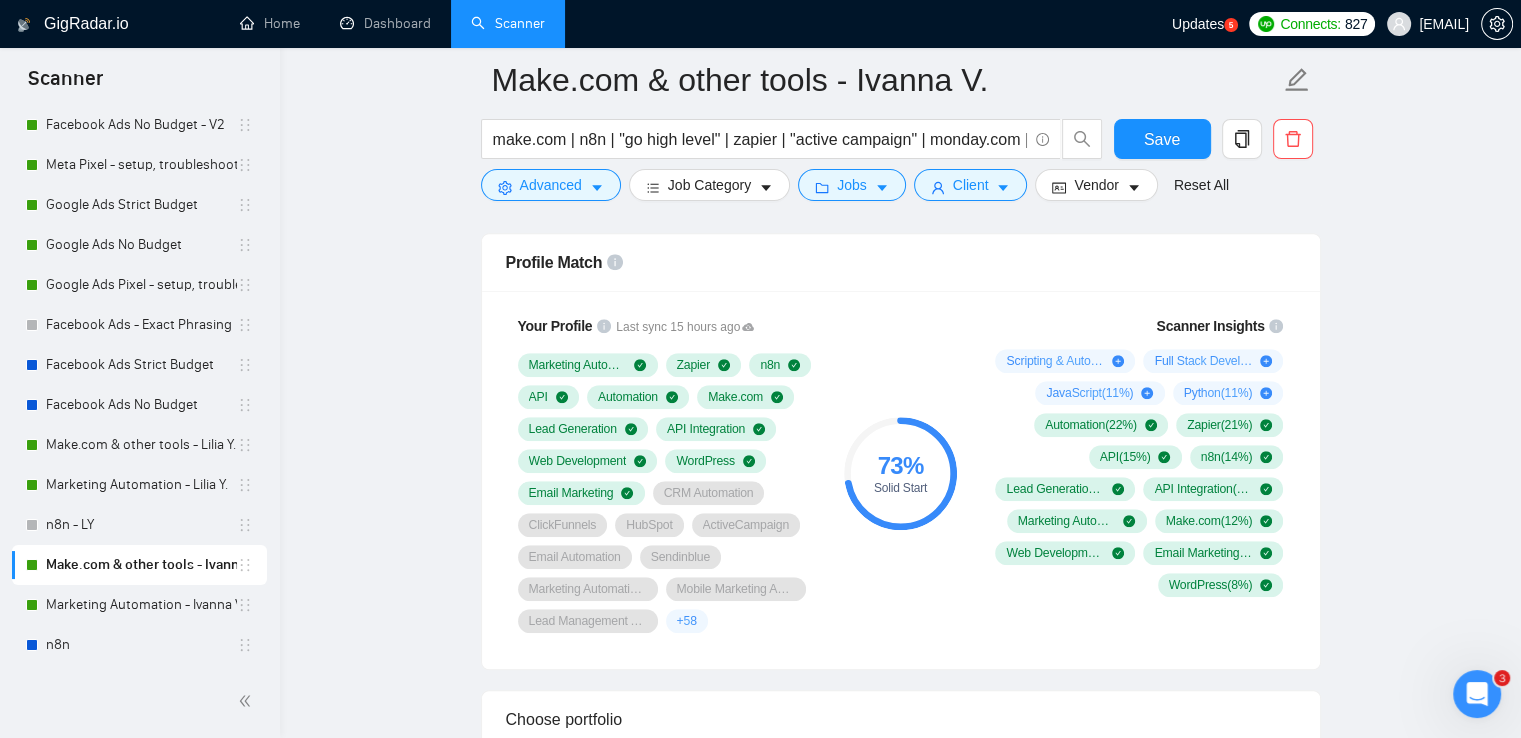 scroll, scrollTop: 1300, scrollLeft: 0, axis: vertical 